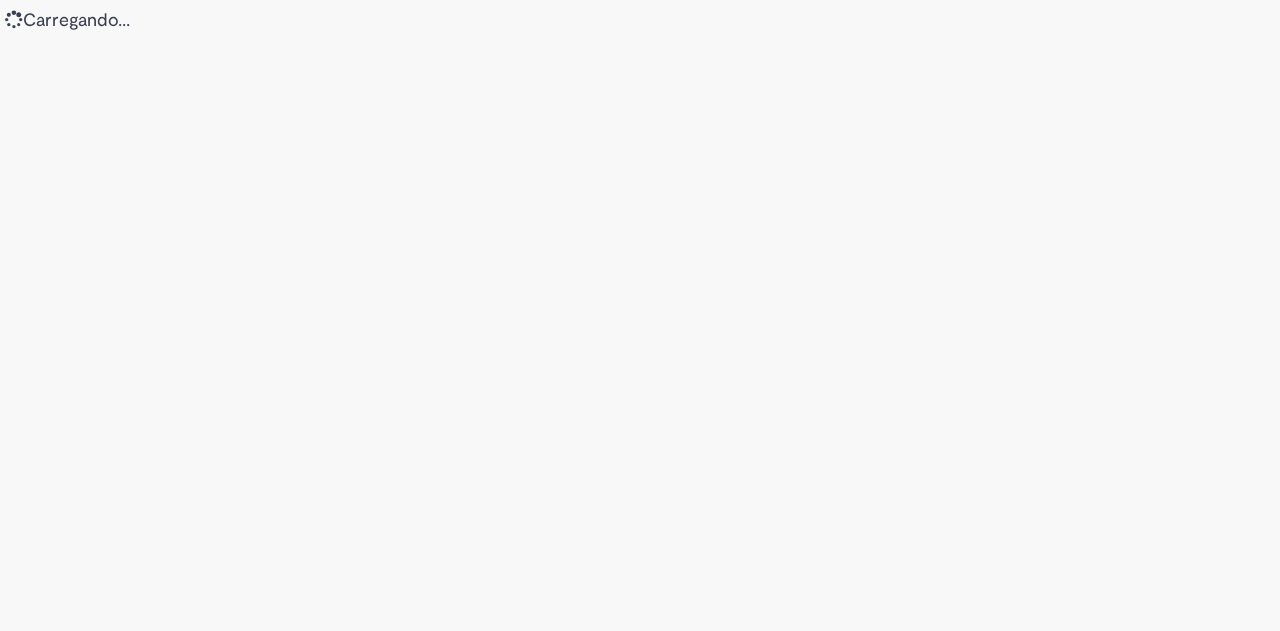 scroll, scrollTop: 0, scrollLeft: 0, axis: both 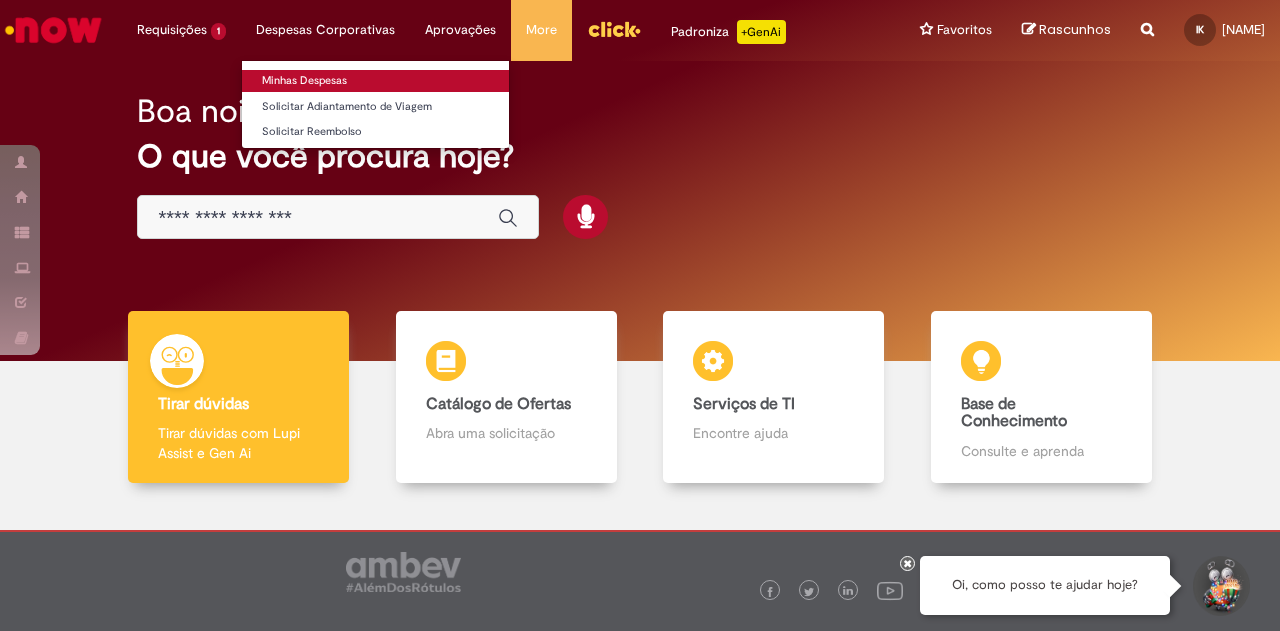 click on "Minhas Despesas" at bounding box center (375, 81) 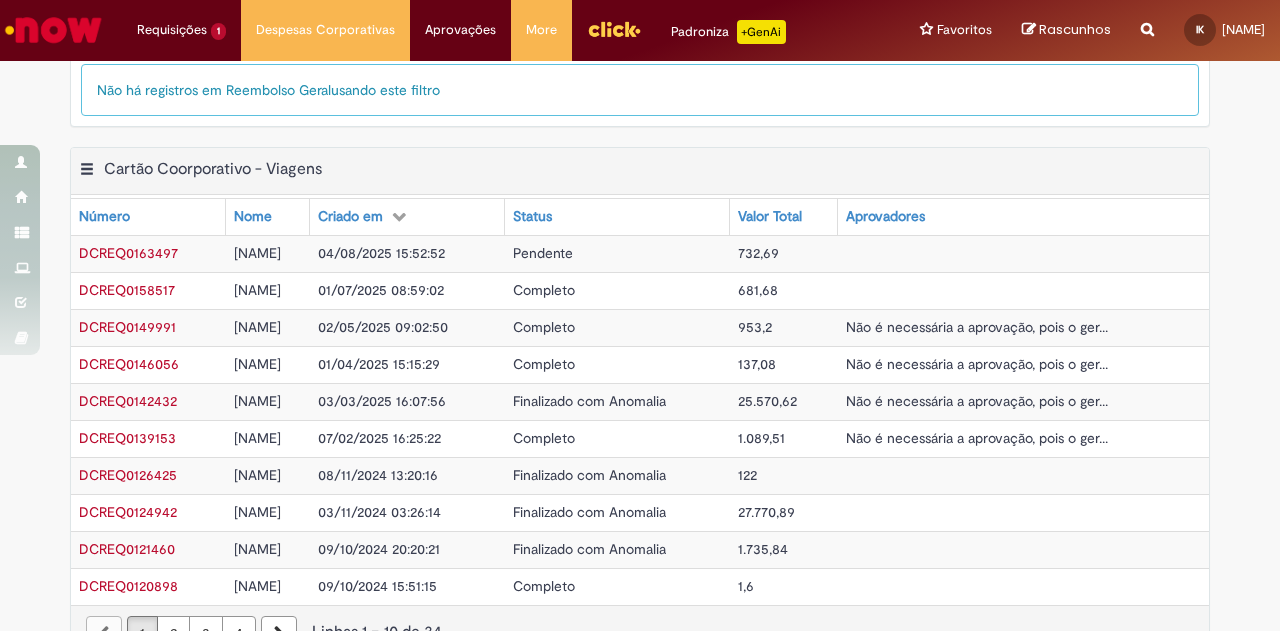scroll, scrollTop: 745, scrollLeft: 0, axis: vertical 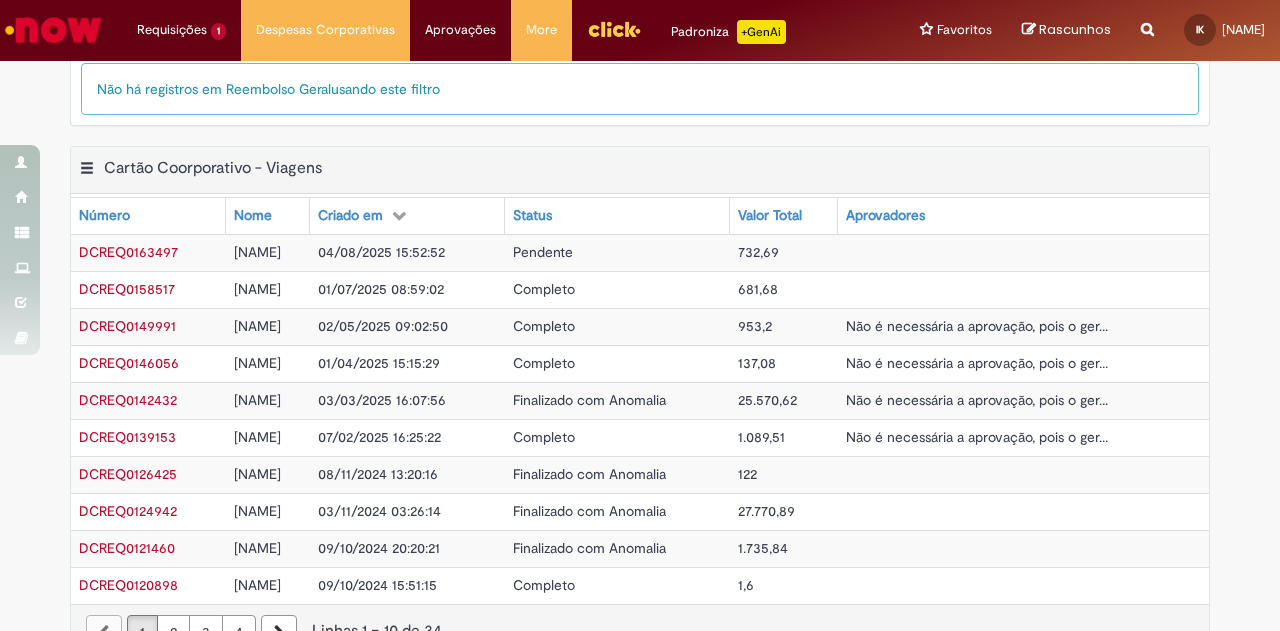 click on "[NAME]" at bounding box center [257, 252] 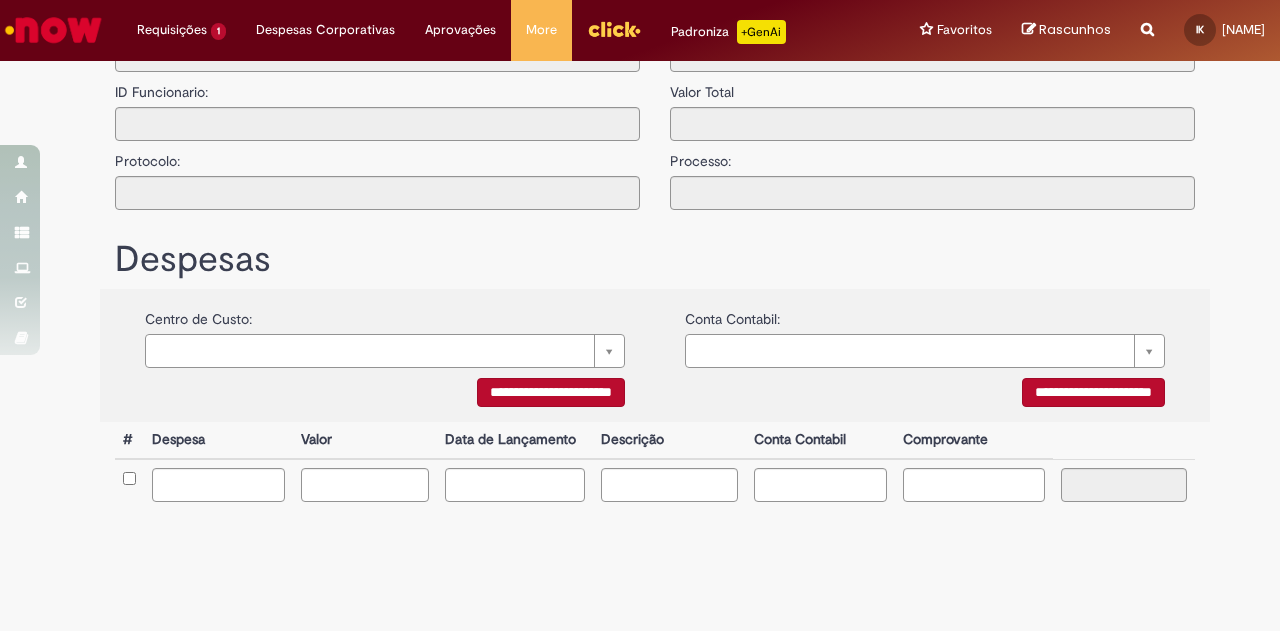 scroll, scrollTop: 0, scrollLeft: 0, axis: both 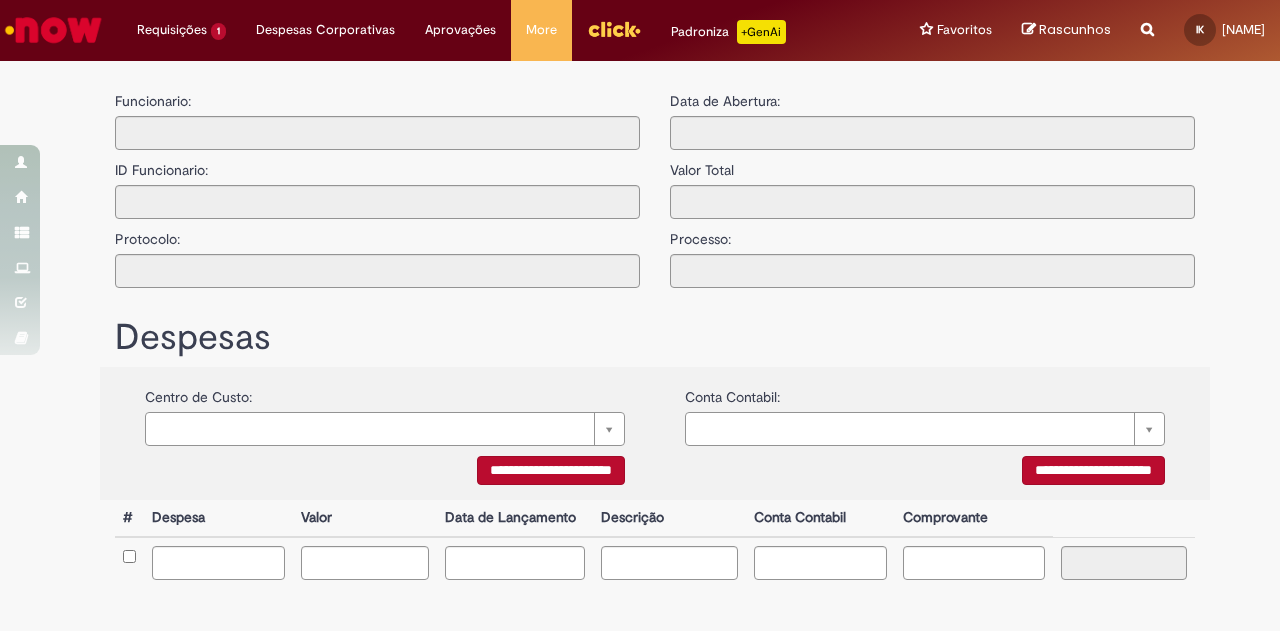 type on "**********" 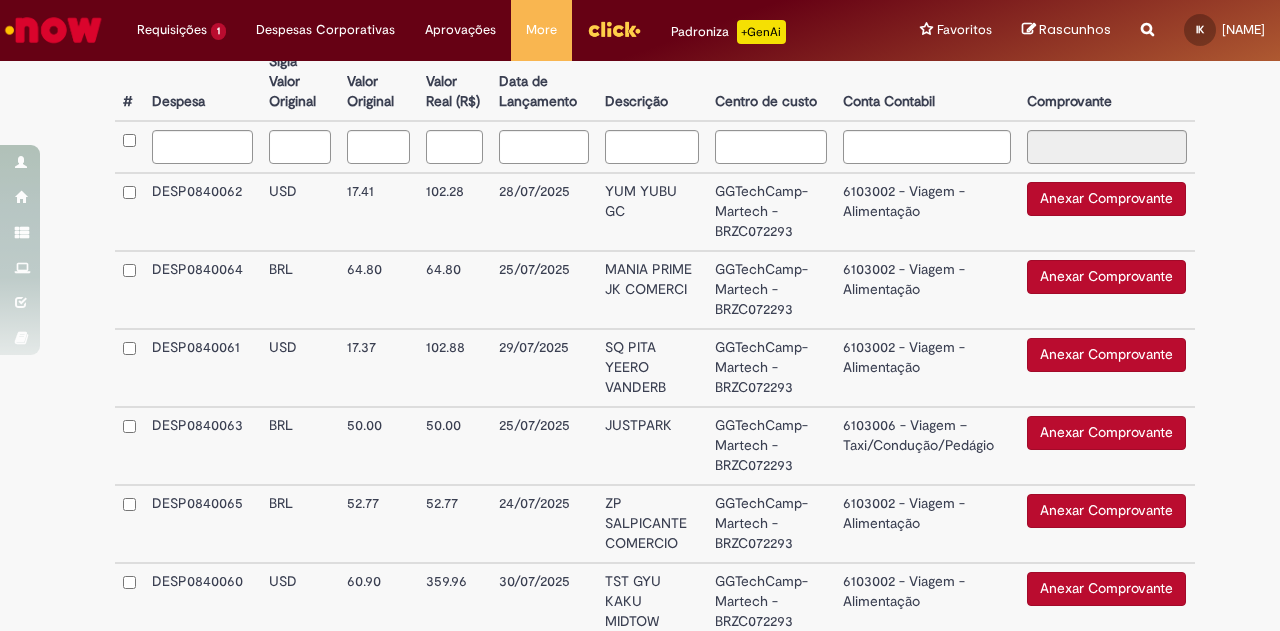 scroll, scrollTop: 585, scrollLeft: 0, axis: vertical 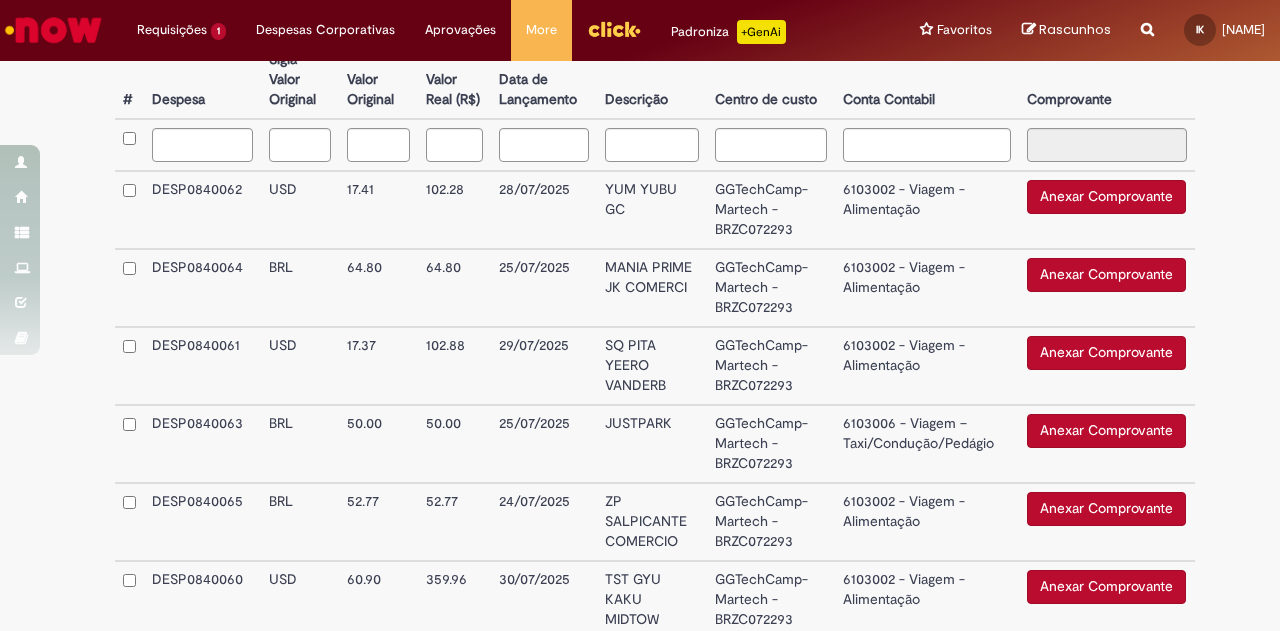 click on "Anexar Comprovante" at bounding box center (1106, 197) 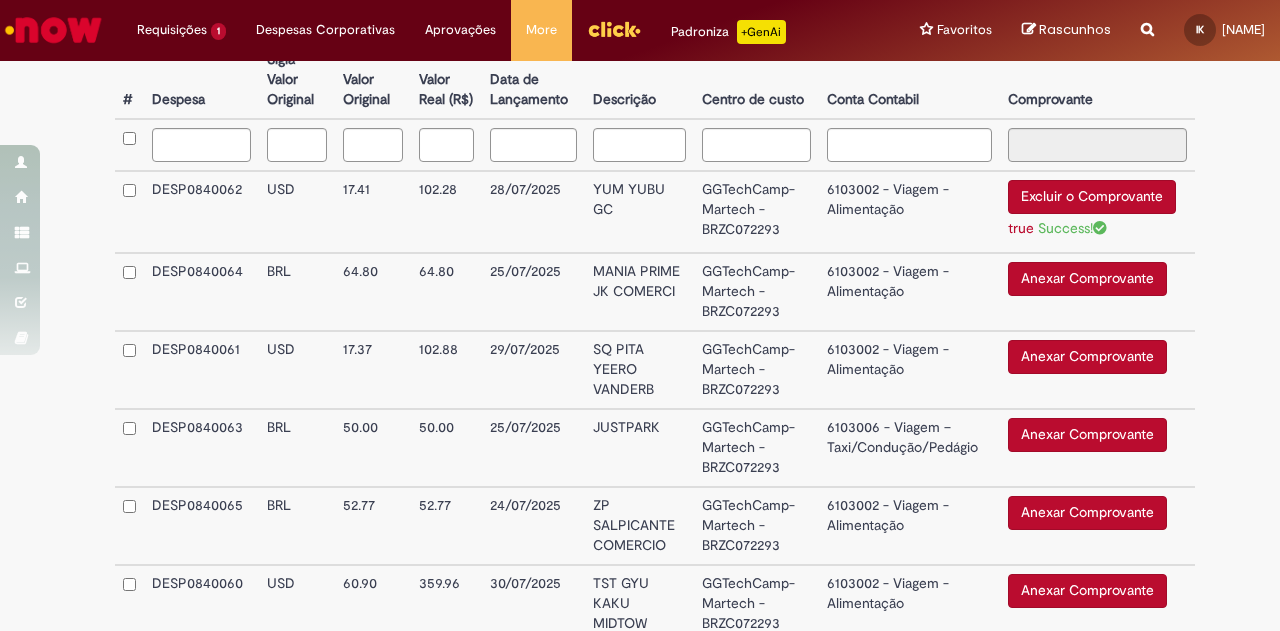 click on "Anexar Comprovante" at bounding box center (1087, 357) 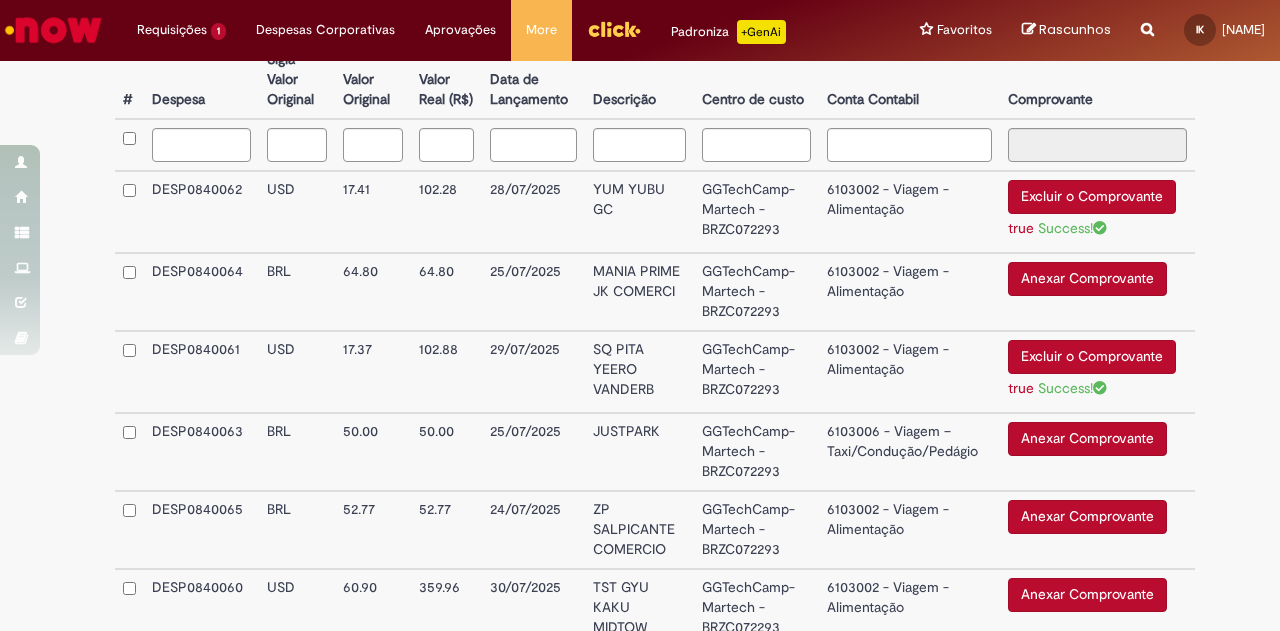 click on "102.28" at bounding box center [446, 212] 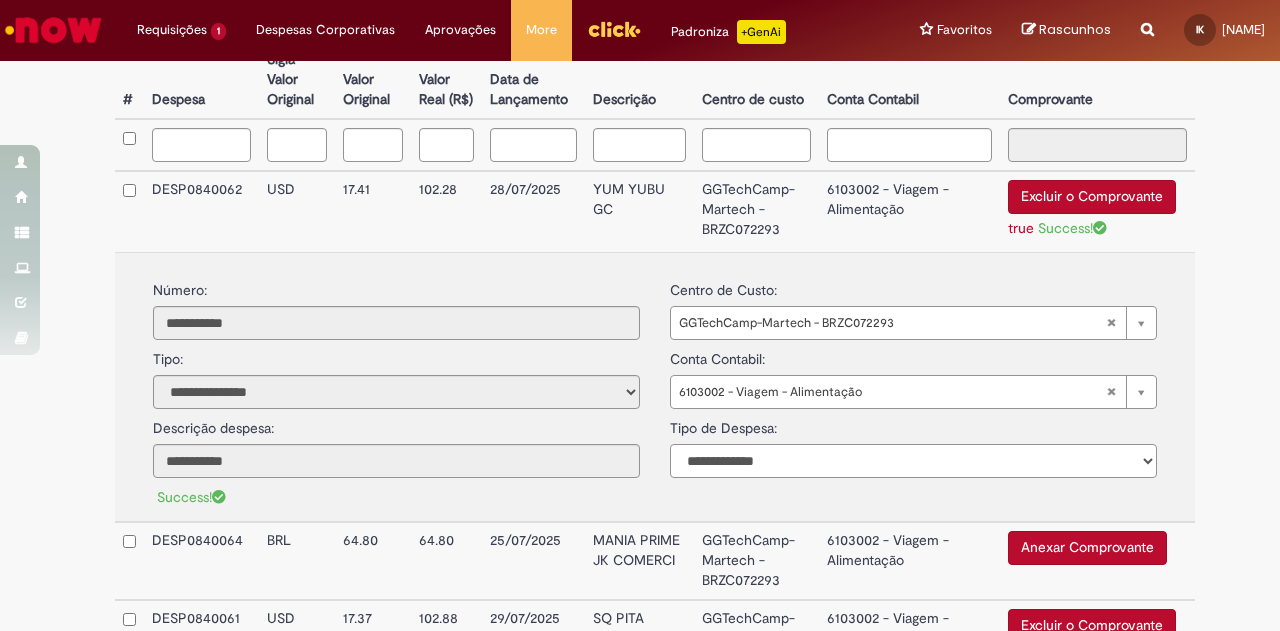 click on "**********" at bounding box center (913, 461) 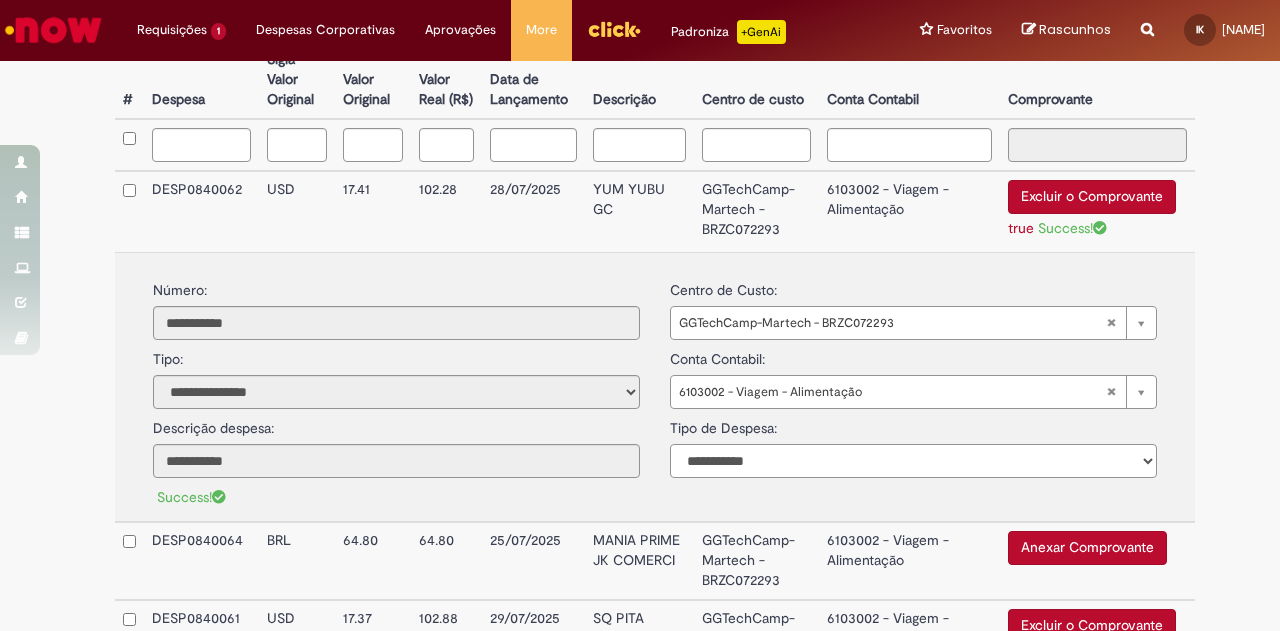 click on "**********" at bounding box center (913, 461) 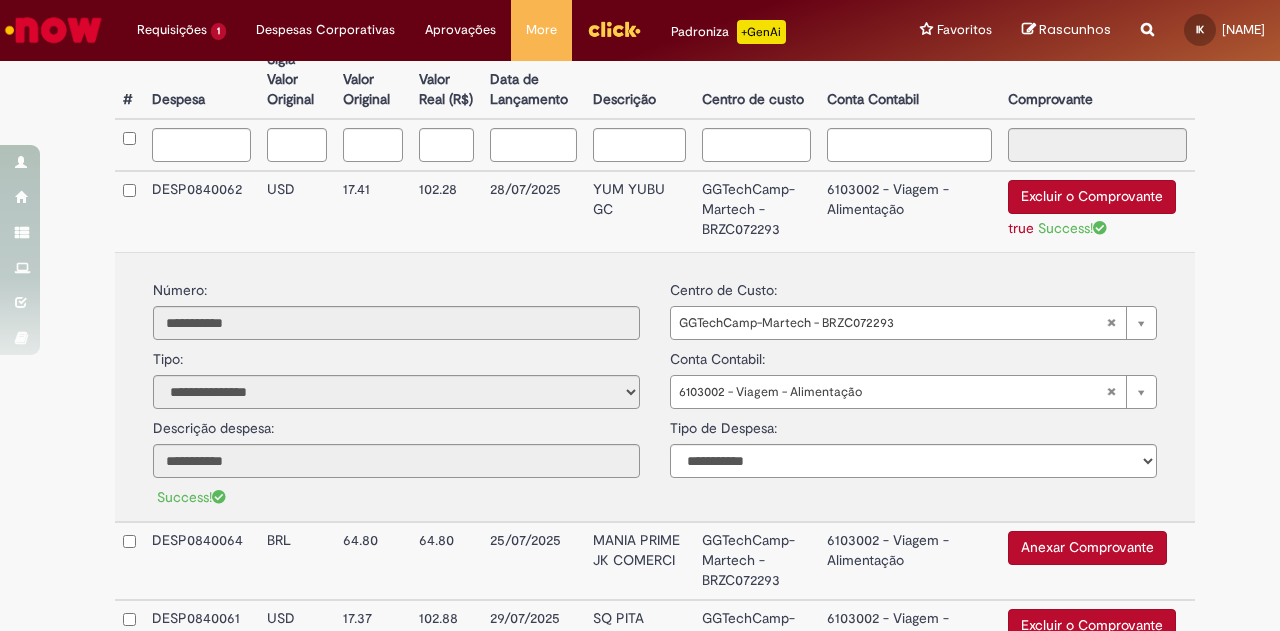 click on "GGTechCamp-Martech - BRZC072293" at bounding box center [756, 211] 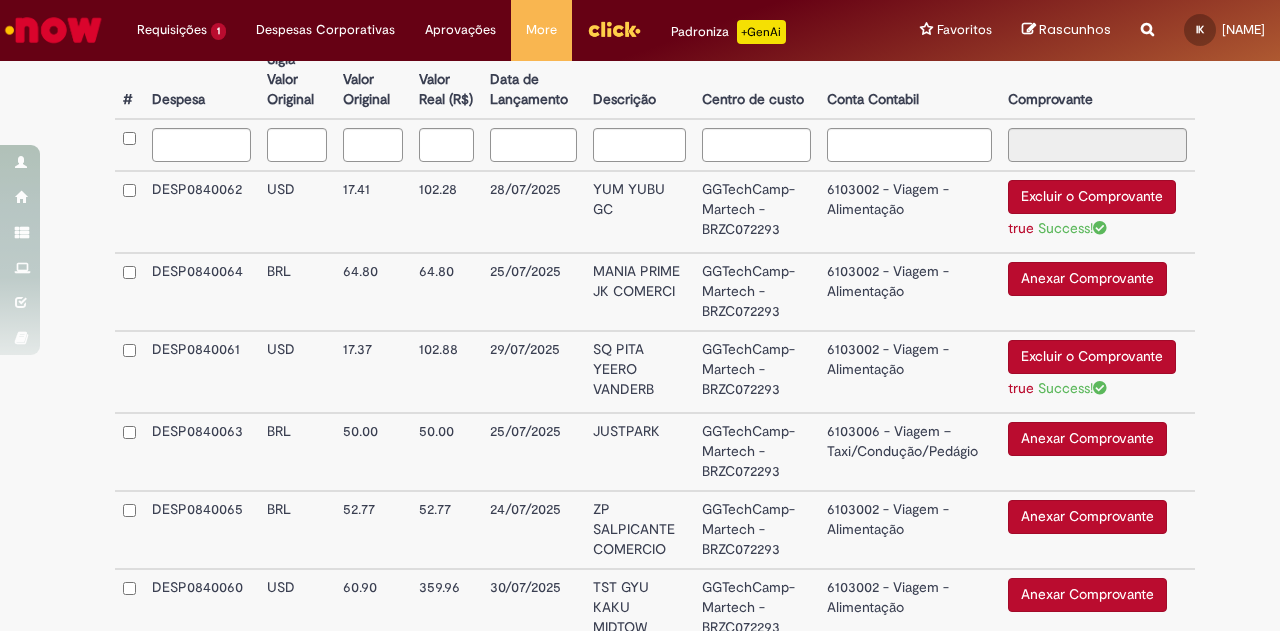 click on "GGTechCamp-Martech - BRZC072293" at bounding box center (756, 372) 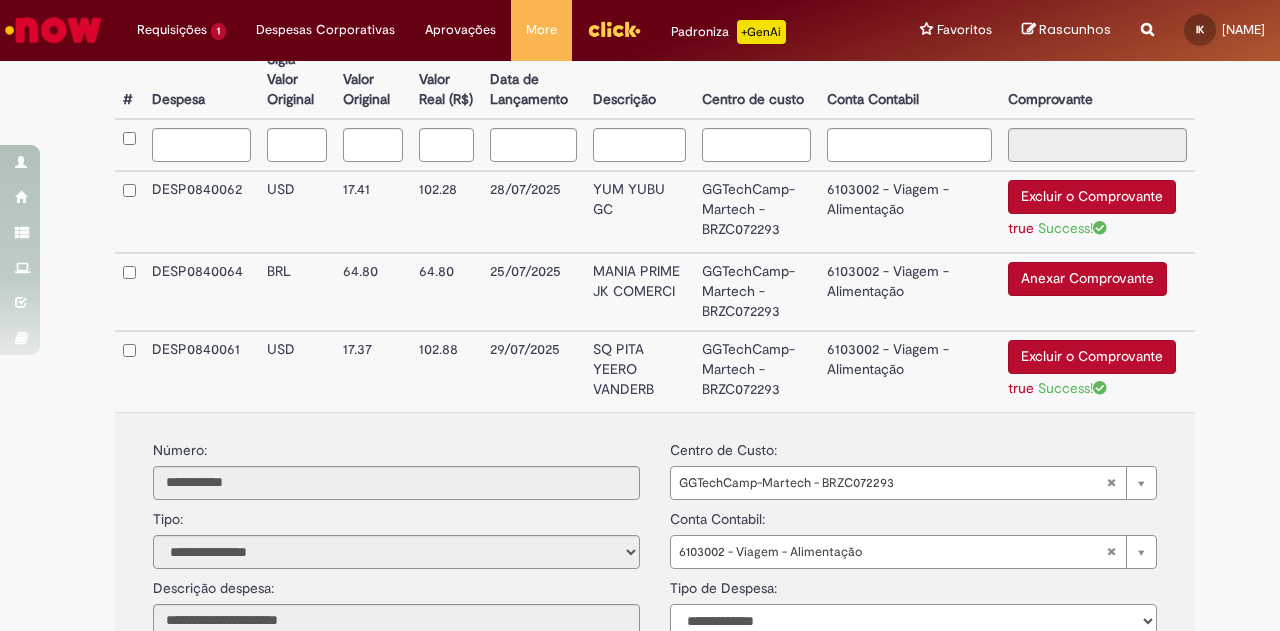 scroll, scrollTop: 593, scrollLeft: 0, axis: vertical 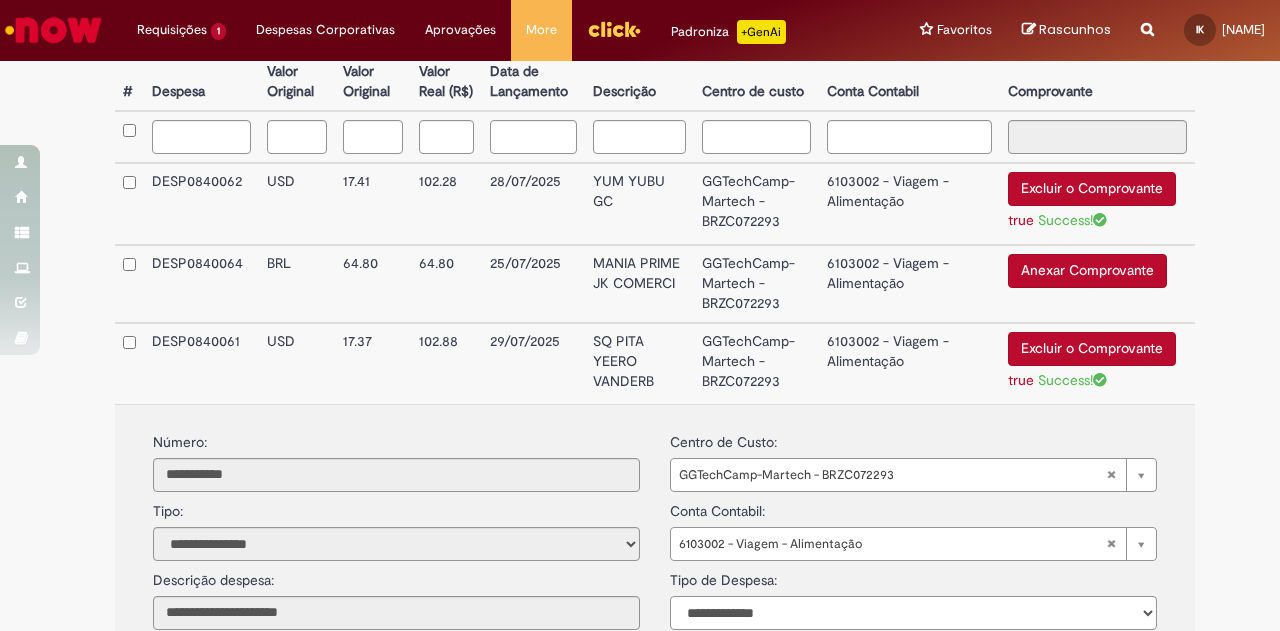 click on "**********" at bounding box center [913, 613] 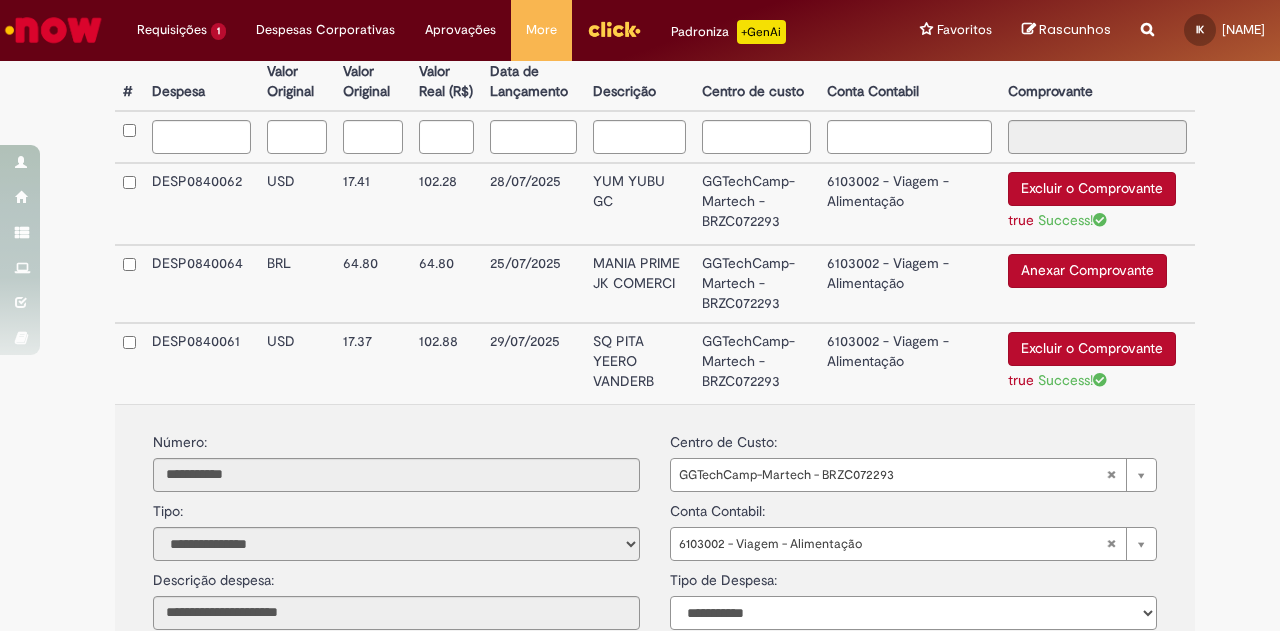 click on "**********" at bounding box center (913, 613) 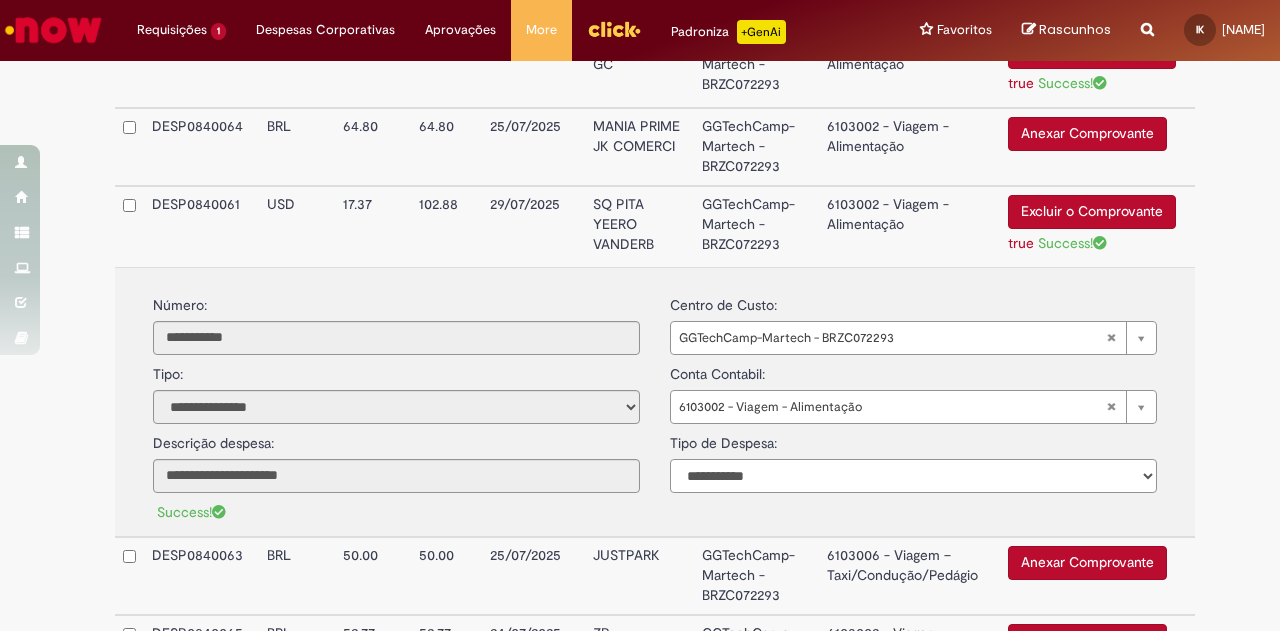 scroll, scrollTop: 619, scrollLeft: 0, axis: vertical 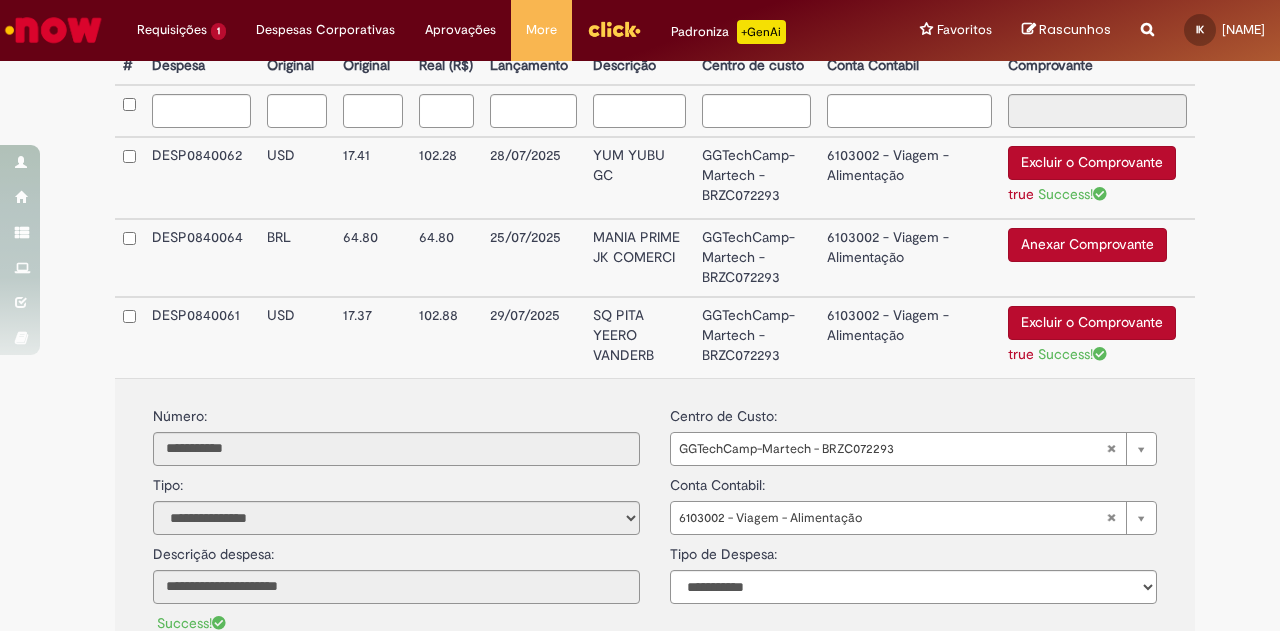 click on "GGTechCamp-Martech - BRZC072293" at bounding box center (756, 337) 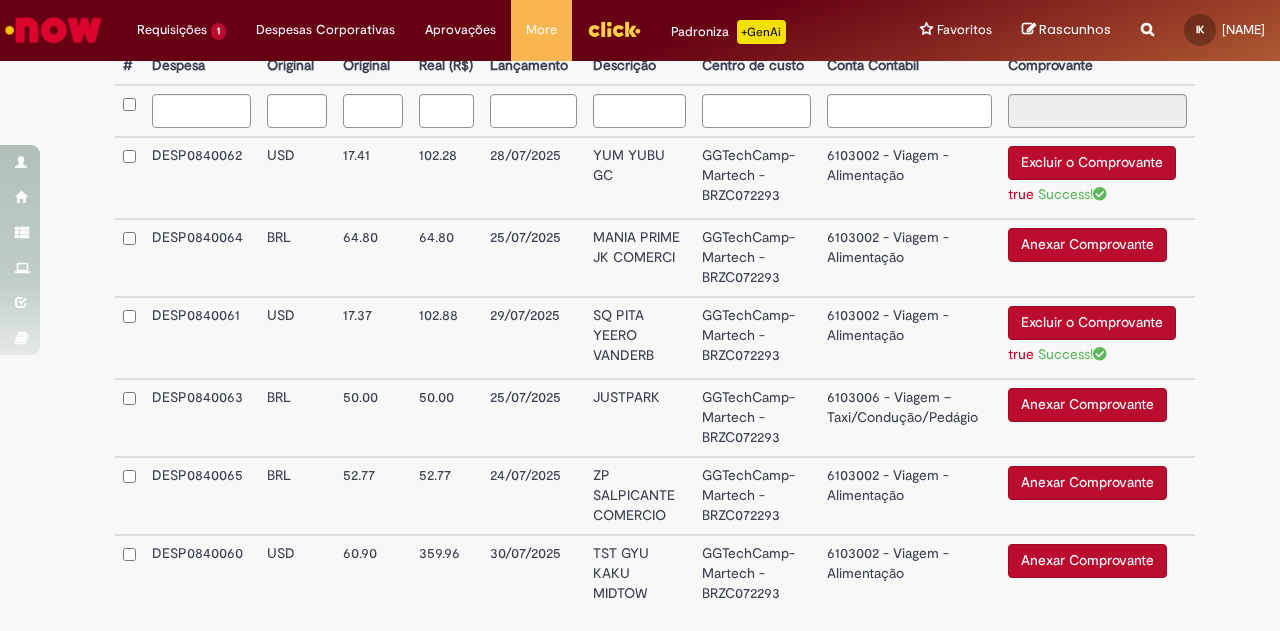 scroll, scrollTop: 671, scrollLeft: 0, axis: vertical 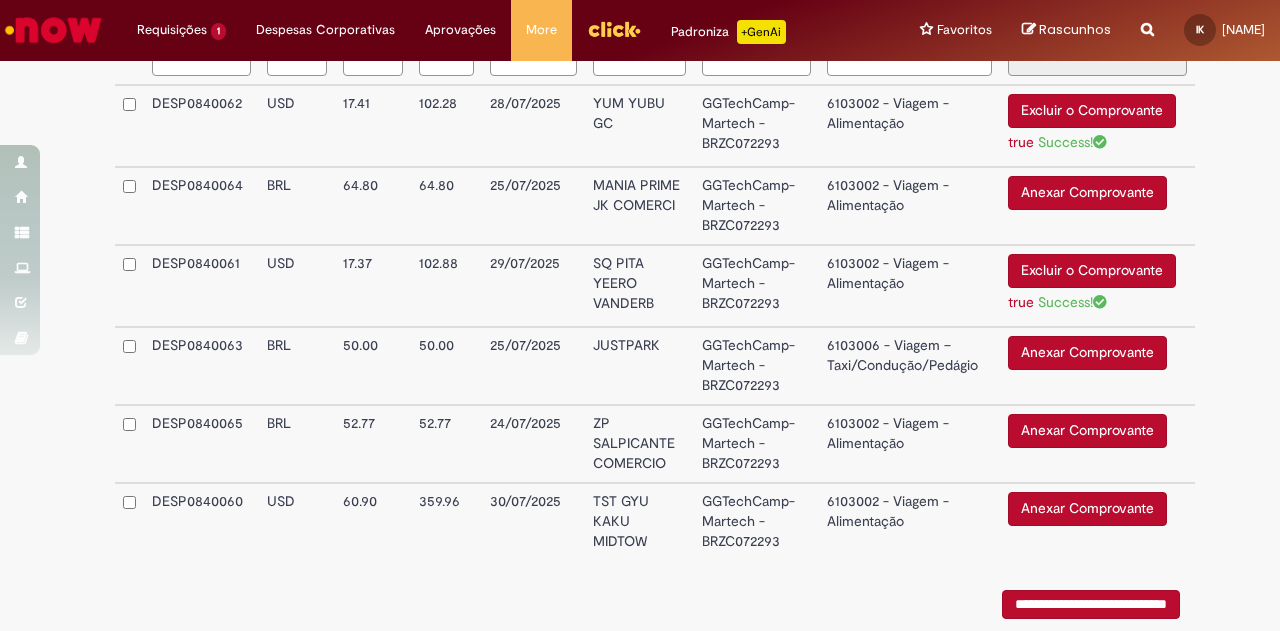 click on "GGTechCamp-Martech - BRZC072293" at bounding box center [756, 366] 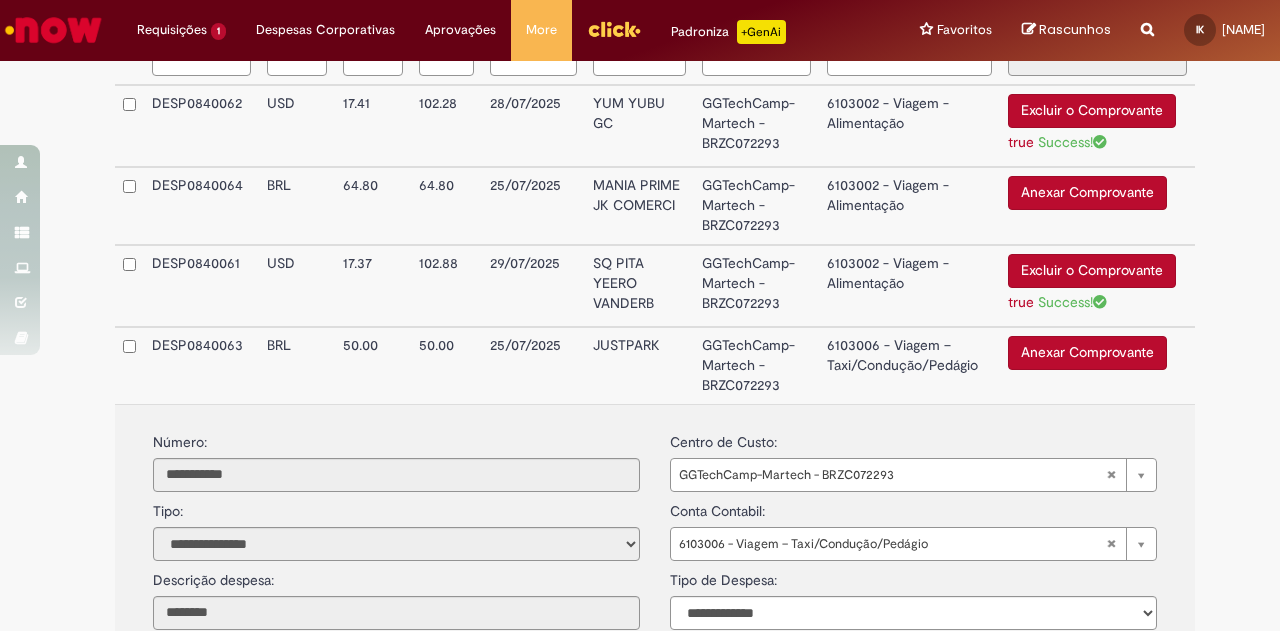 click on "GGTechCamp-Martech - BRZC072293" at bounding box center (756, 365) 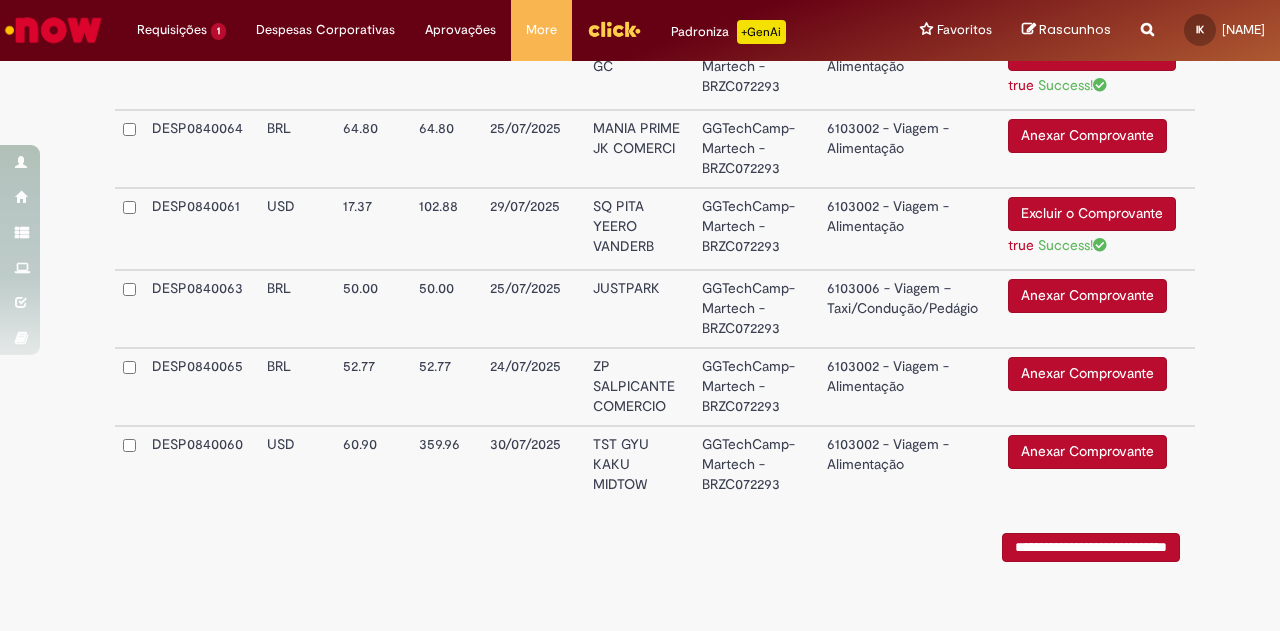 scroll, scrollTop: 729, scrollLeft: 0, axis: vertical 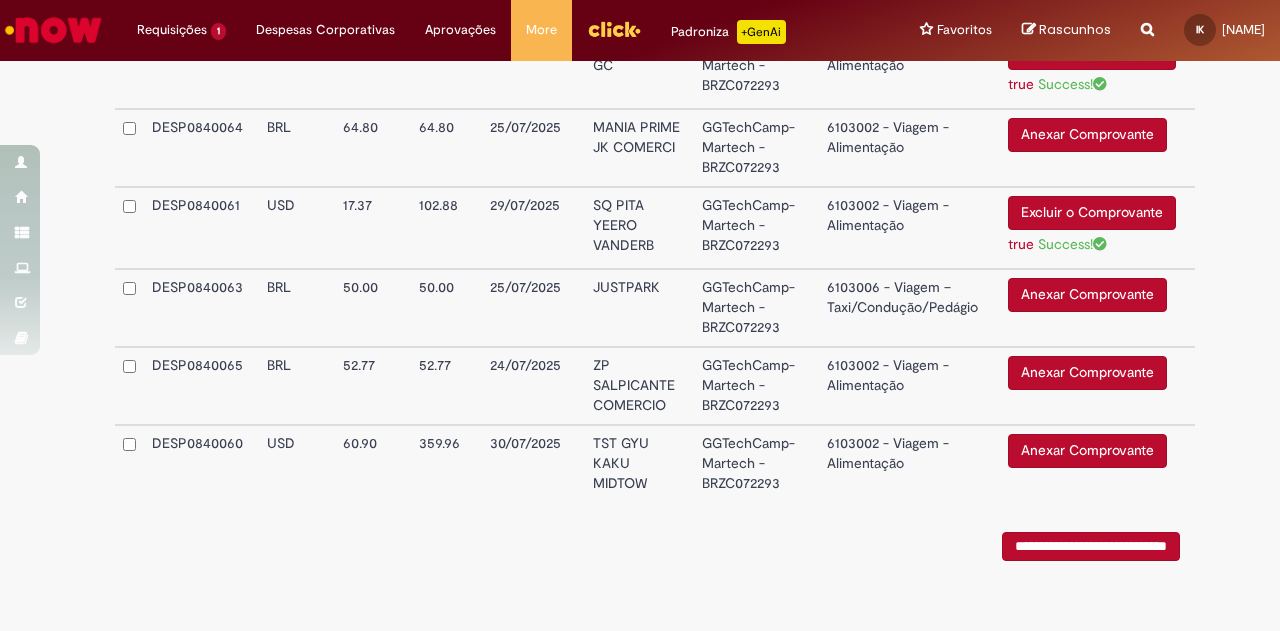 click on "GGTechCamp-Martech - BRZC072293" at bounding box center (756, 308) 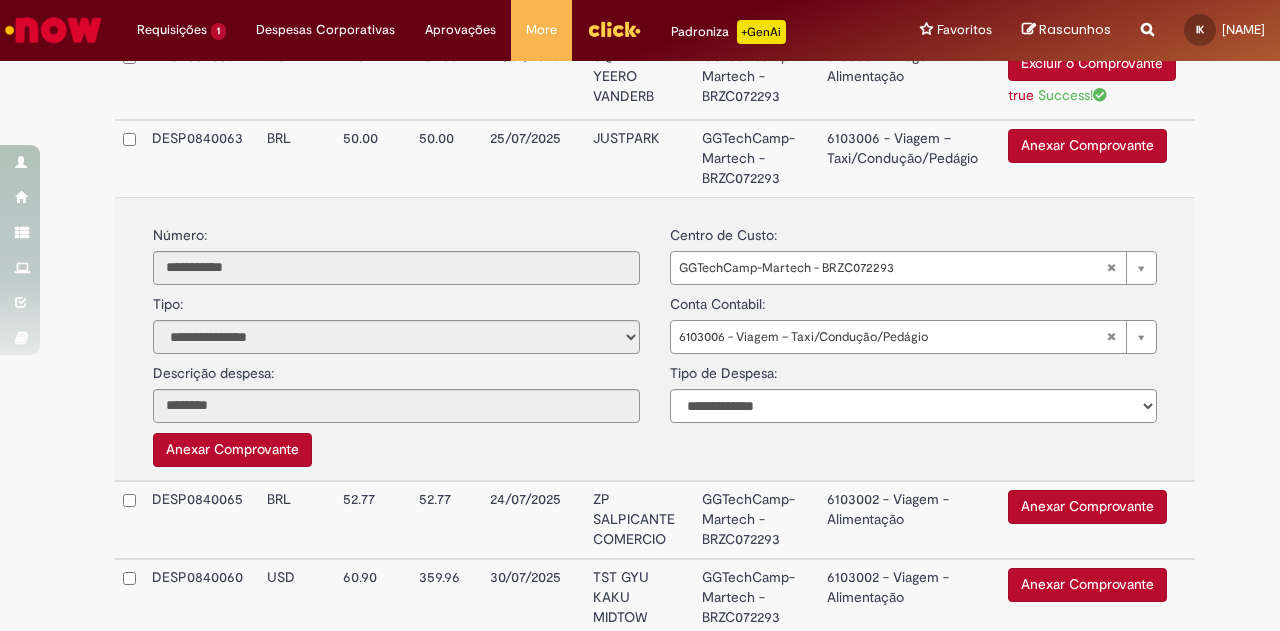 scroll, scrollTop: 877, scrollLeft: 0, axis: vertical 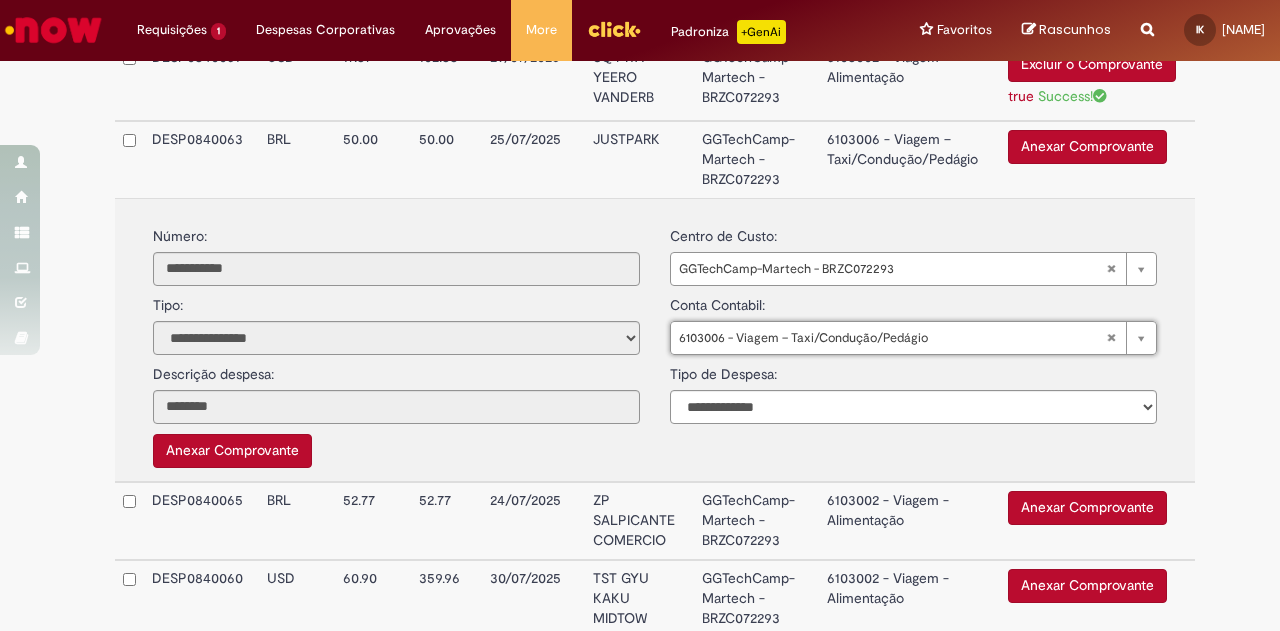 click on "GGTechCamp-Martech - BRZC072293" at bounding box center [756, 159] 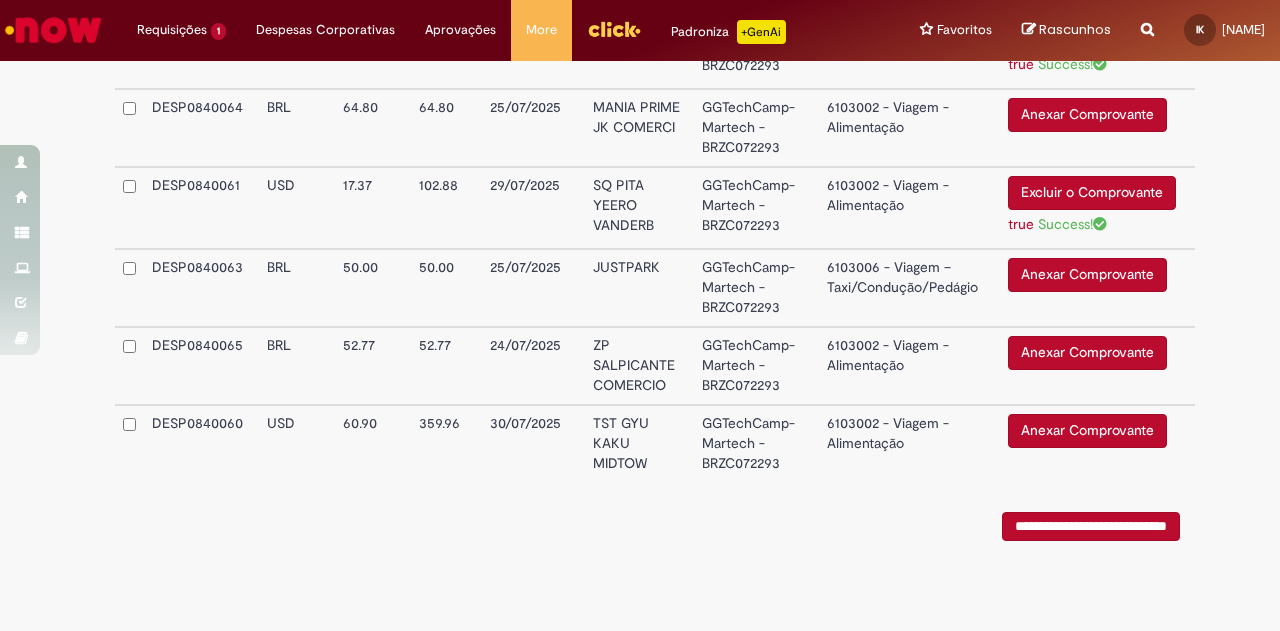 click on "Anexar Comprovante" at bounding box center (1087, 431) 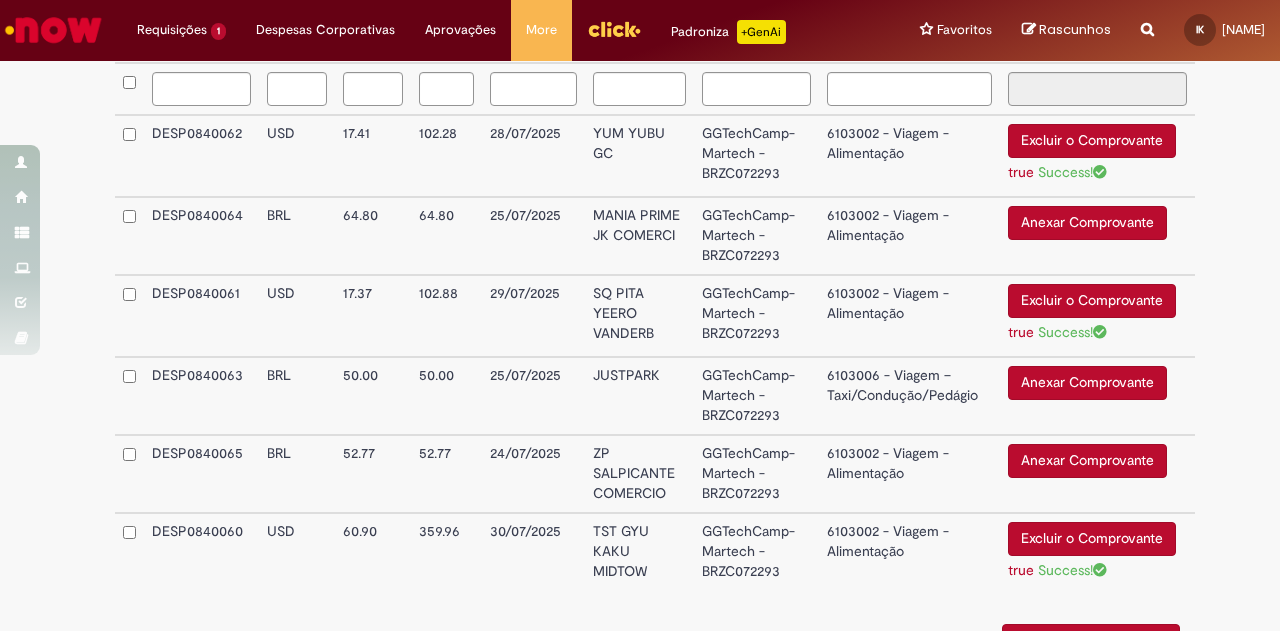 scroll, scrollTop: 642, scrollLeft: 0, axis: vertical 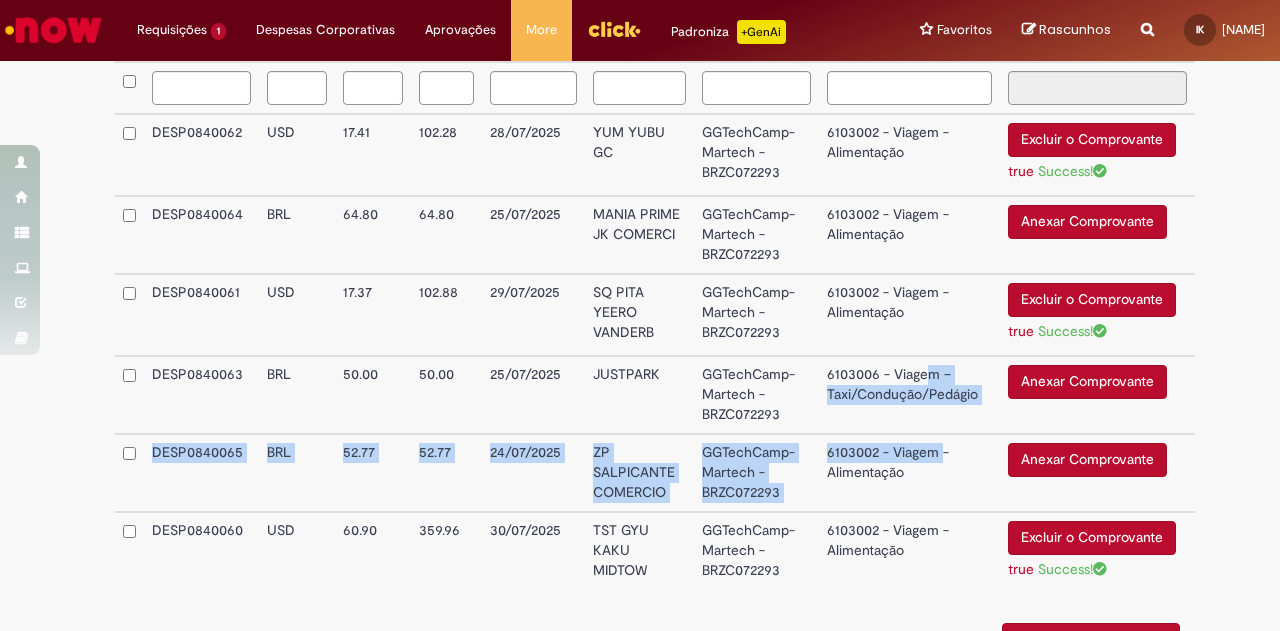 drag, startPoint x: 924, startPoint y: 364, endPoint x: 938, endPoint y: 473, distance: 109.89541 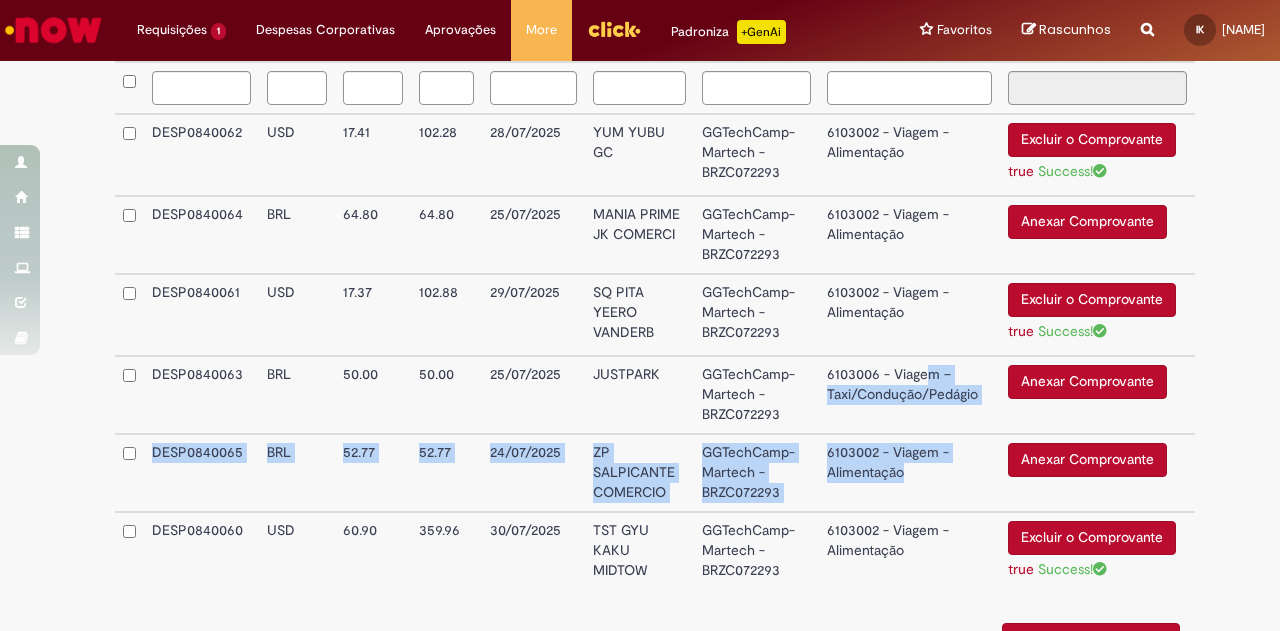 click on "Anexar Comprovante" at bounding box center [1087, 460] 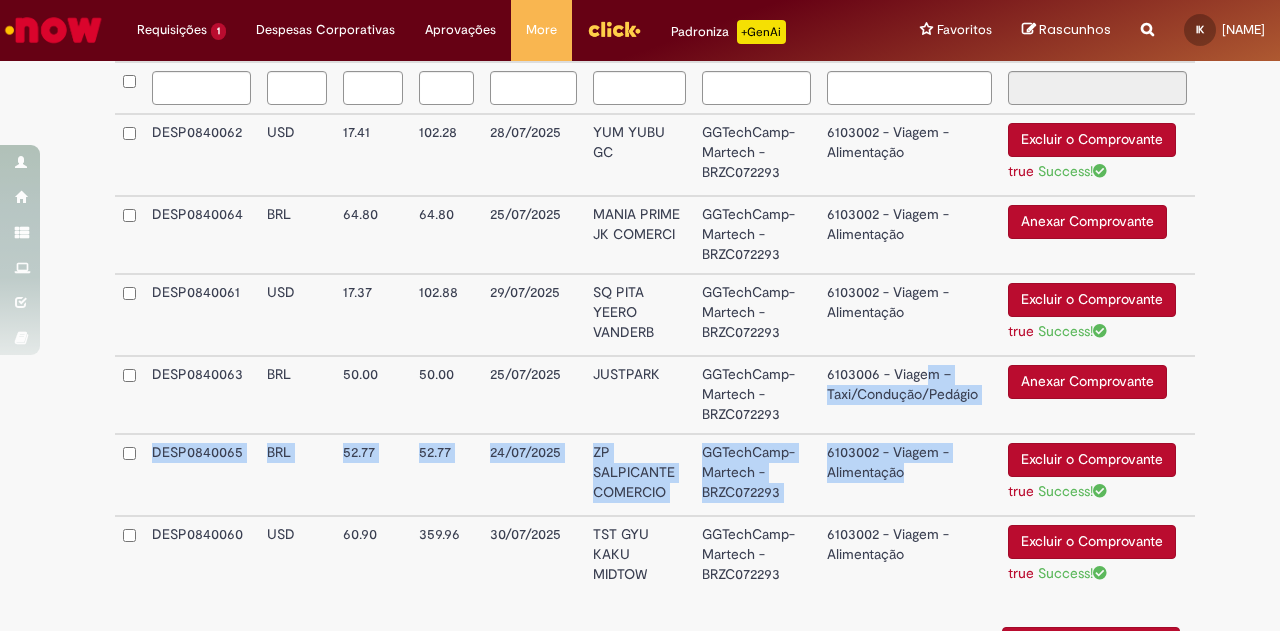 click on "Anexar Comprovante" at bounding box center [1087, 382] 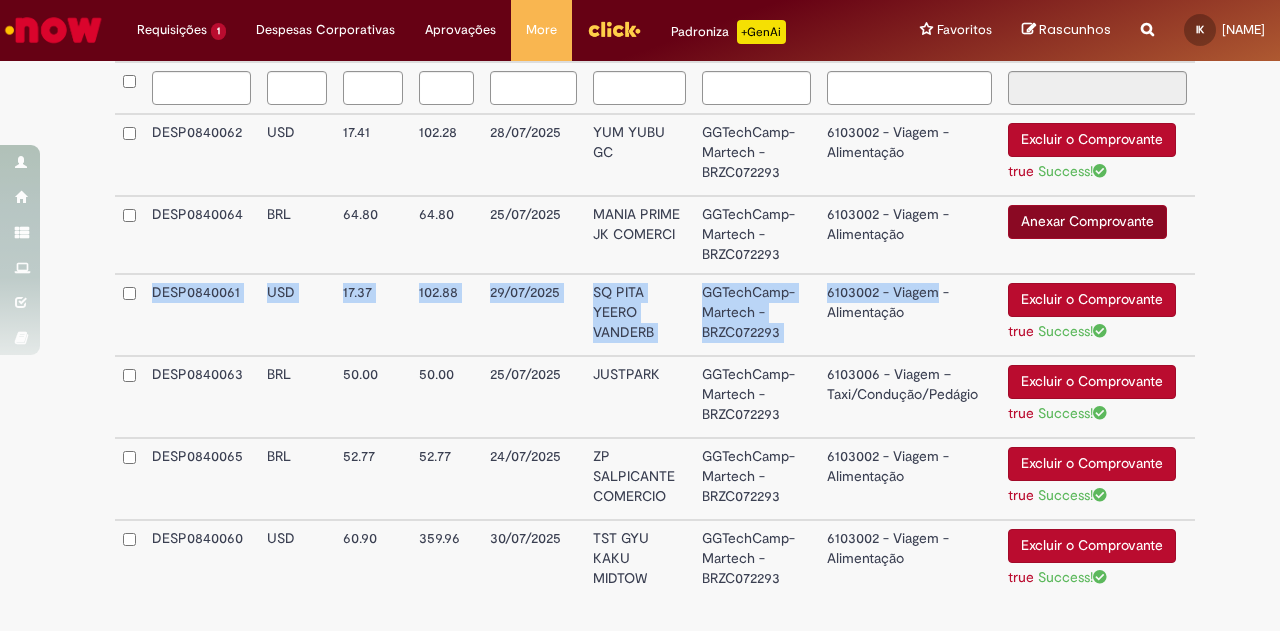 drag, startPoint x: 1026, startPoint y: 377, endPoint x: 1037, endPoint y: 241, distance: 136.44412 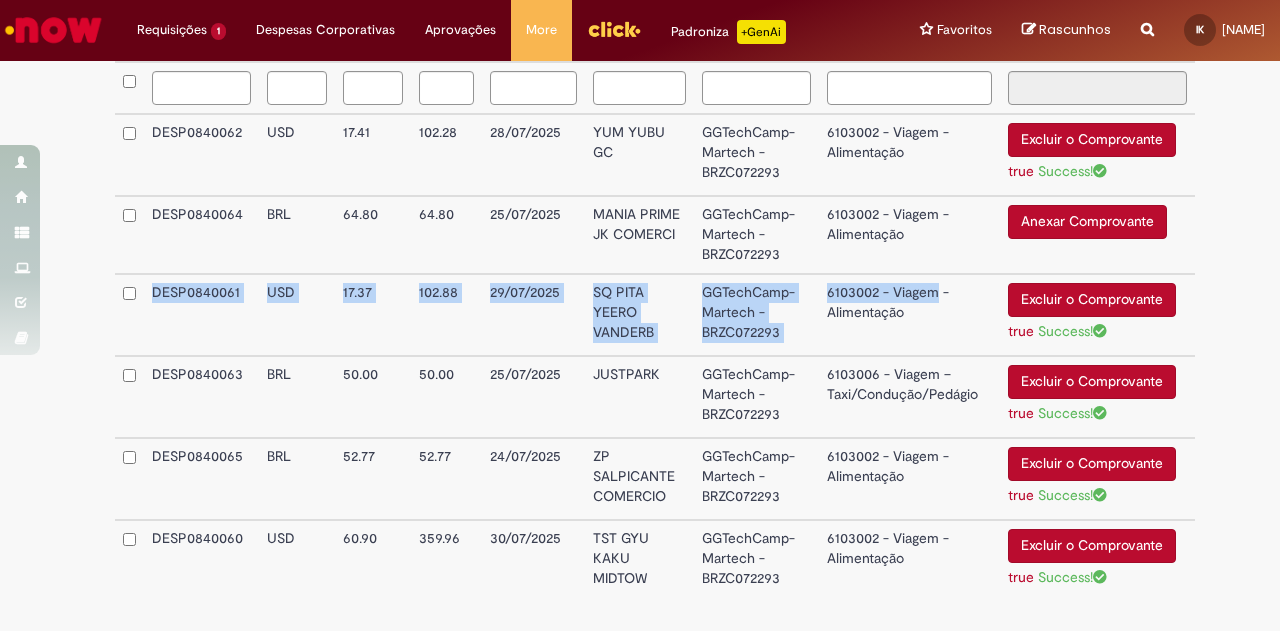click on "Anexar Comprovante" at bounding box center (1087, 222) 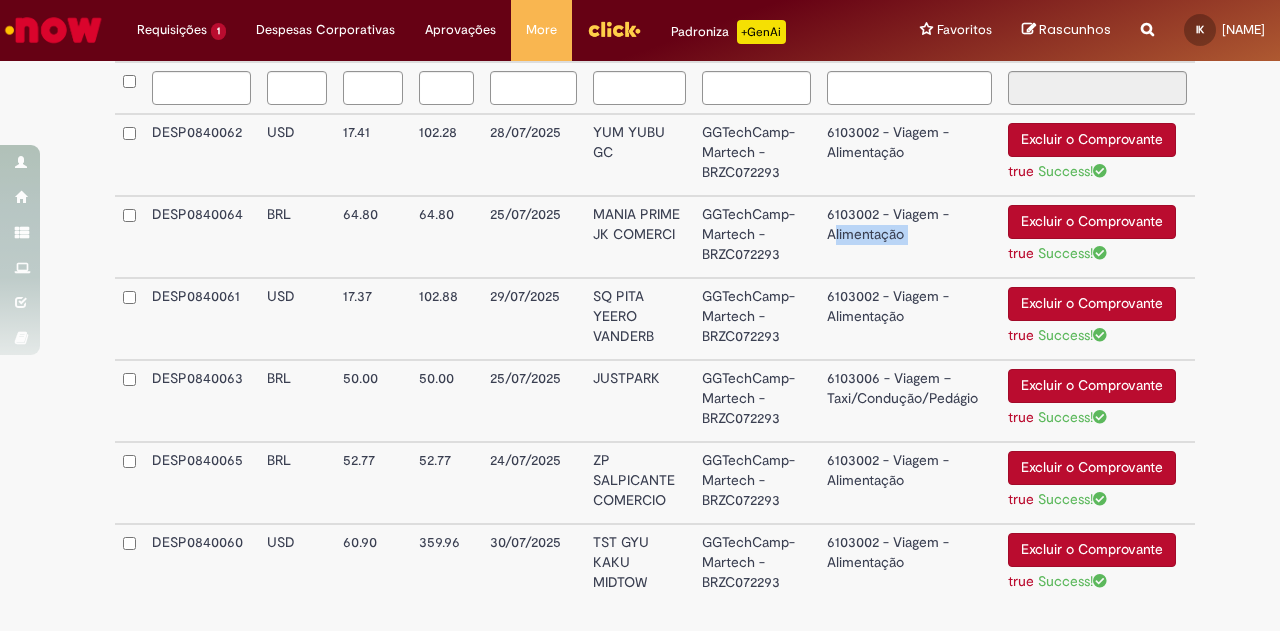 drag, startPoint x: 826, startPoint y: 256, endPoint x: 1210, endPoint y: 244, distance: 384.18747 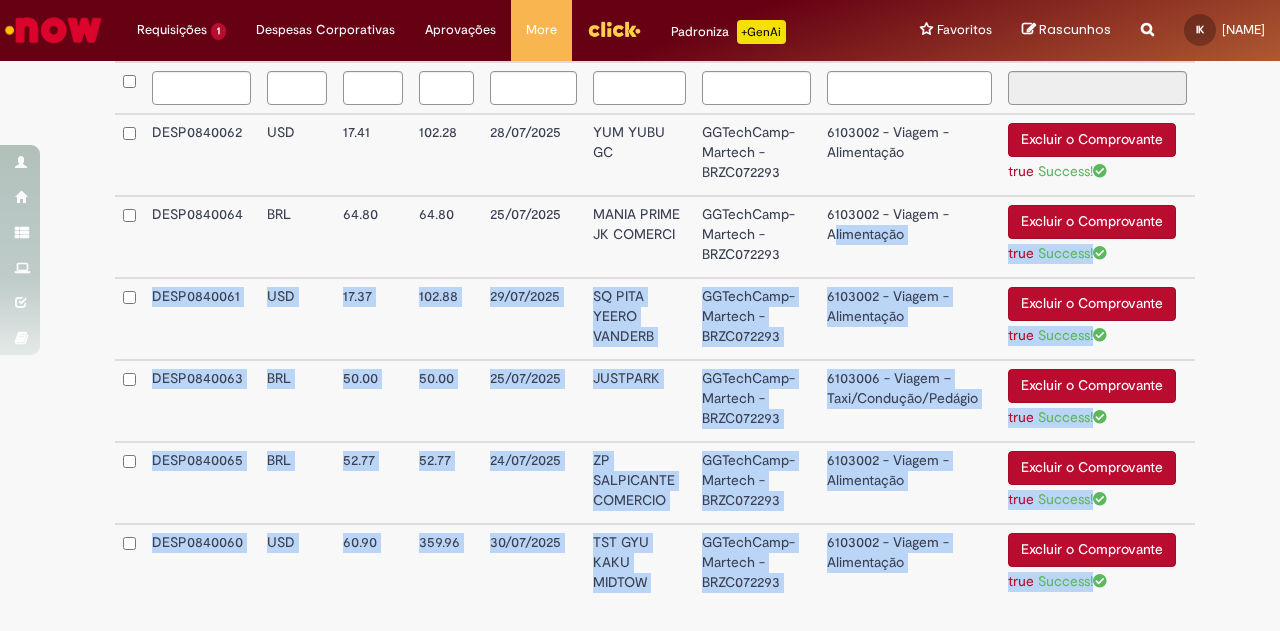 click on "**********" at bounding box center (655, 238) 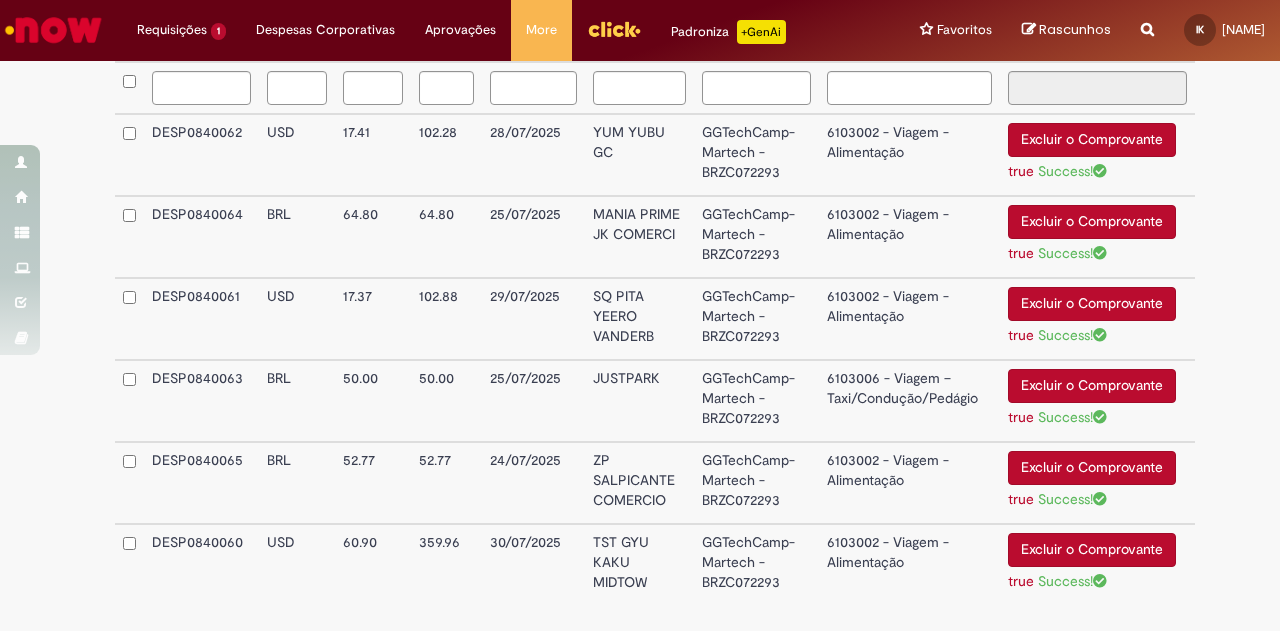 click on "GGTechCamp-Martech - BRZC072293" at bounding box center [756, 237] 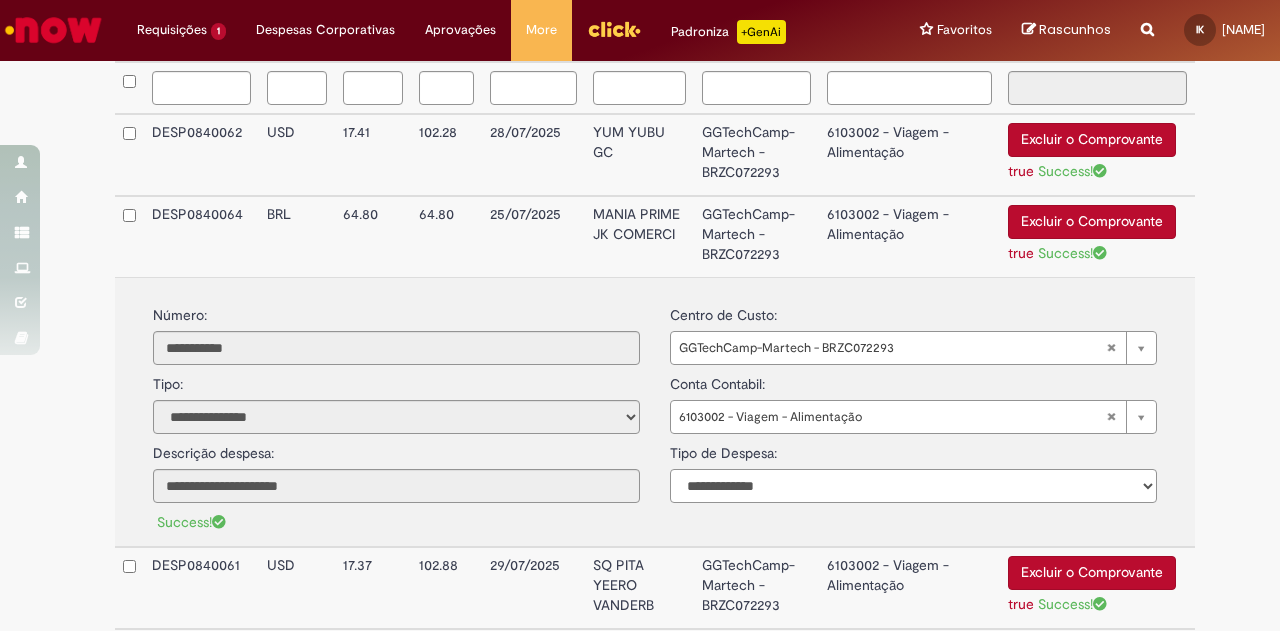 click on "**********" at bounding box center [913, 486] 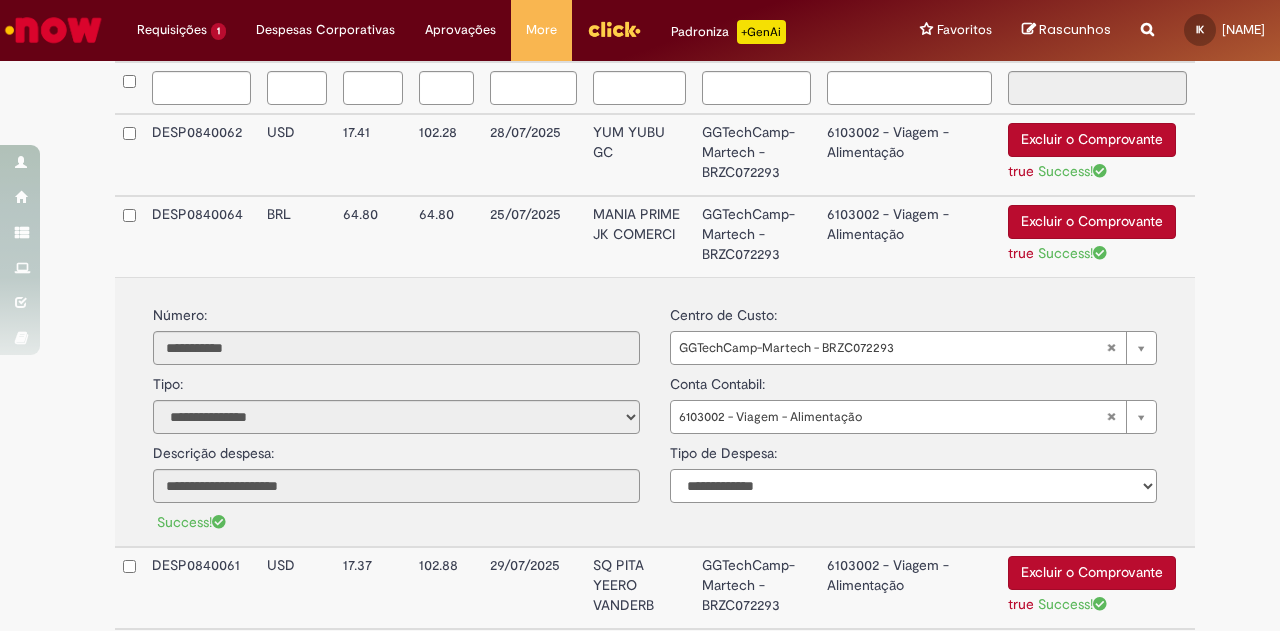 select on "*" 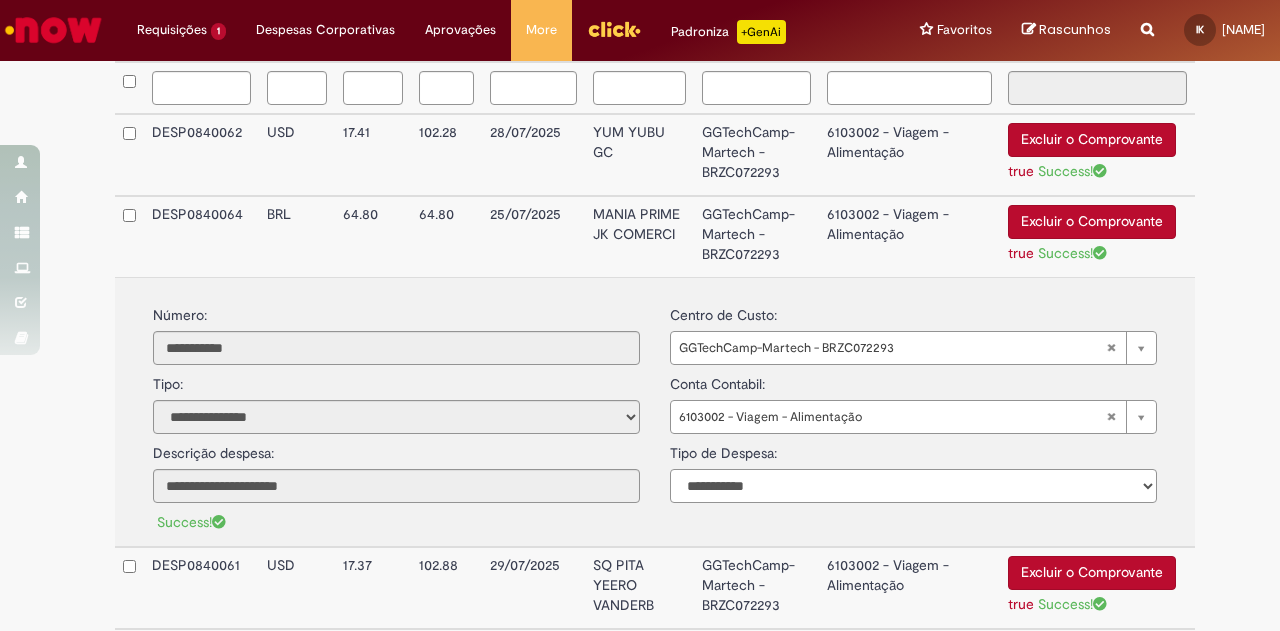 click on "**********" at bounding box center (913, 486) 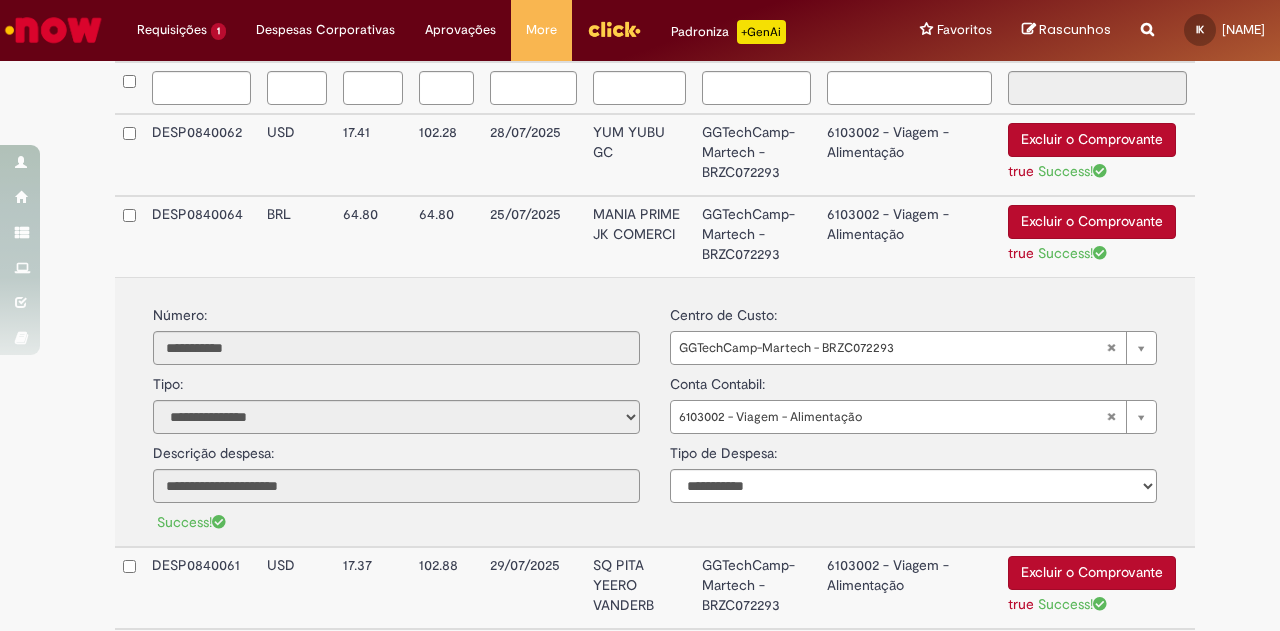 click on "GGTechCamp-Martech - BRZC072293" at bounding box center [756, 155] 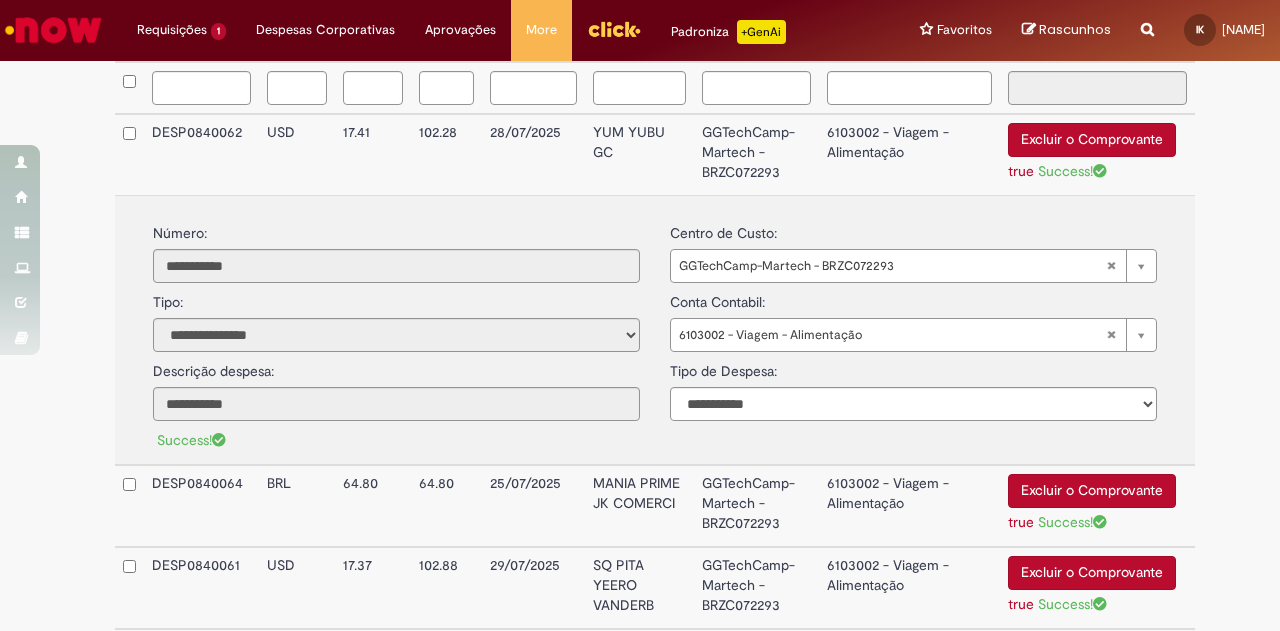 click on "GGTechCamp-Martech - BRZC072293" at bounding box center [756, 154] 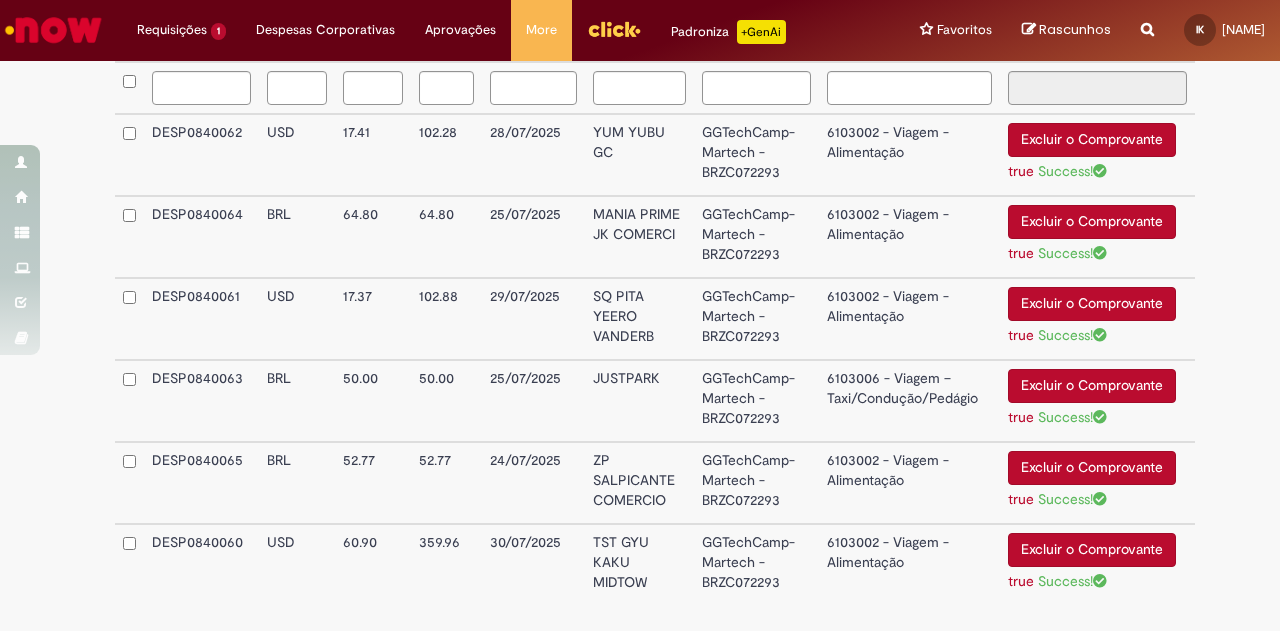 click on "GGTechCamp-Martech - BRZC072293" at bounding box center (756, 319) 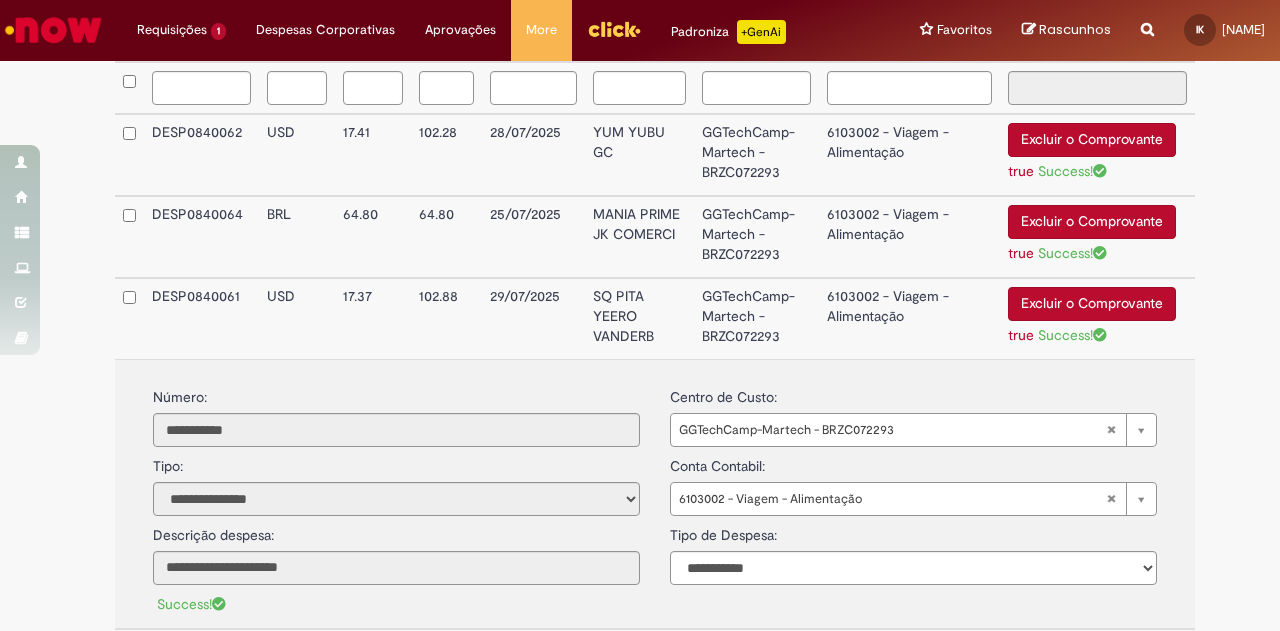 click on "GGTechCamp-Martech - BRZC072293" at bounding box center (756, 318) 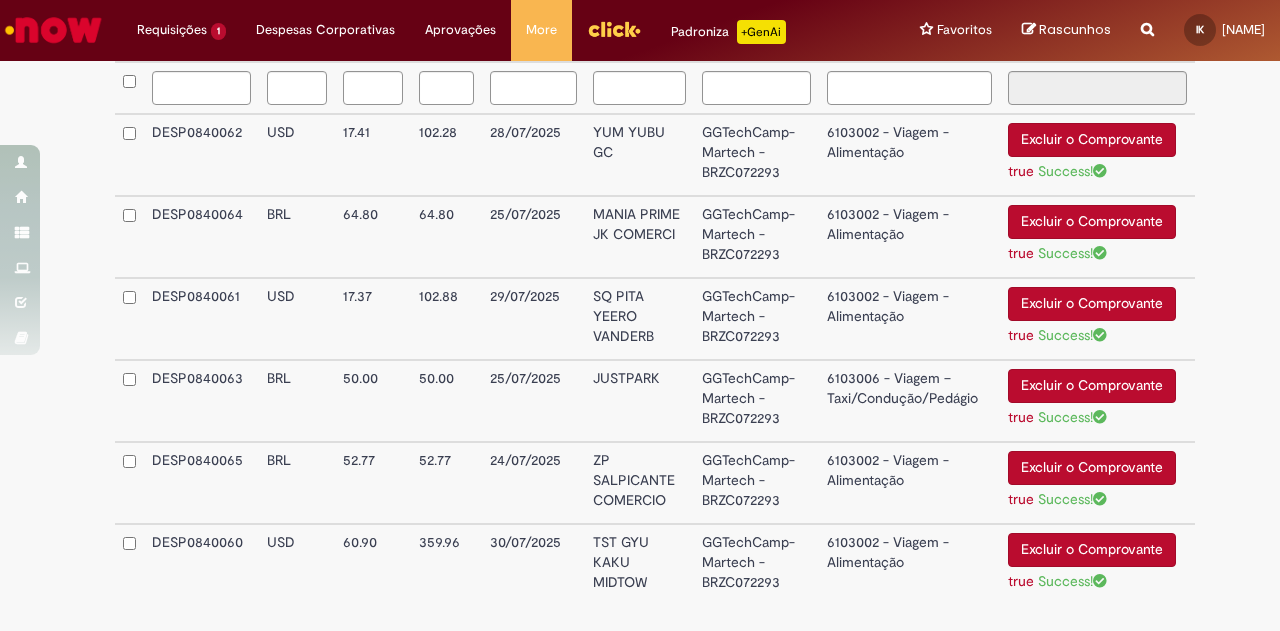 click on "GGTechCamp-Martech - BRZC072293" at bounding box center (756, 401) 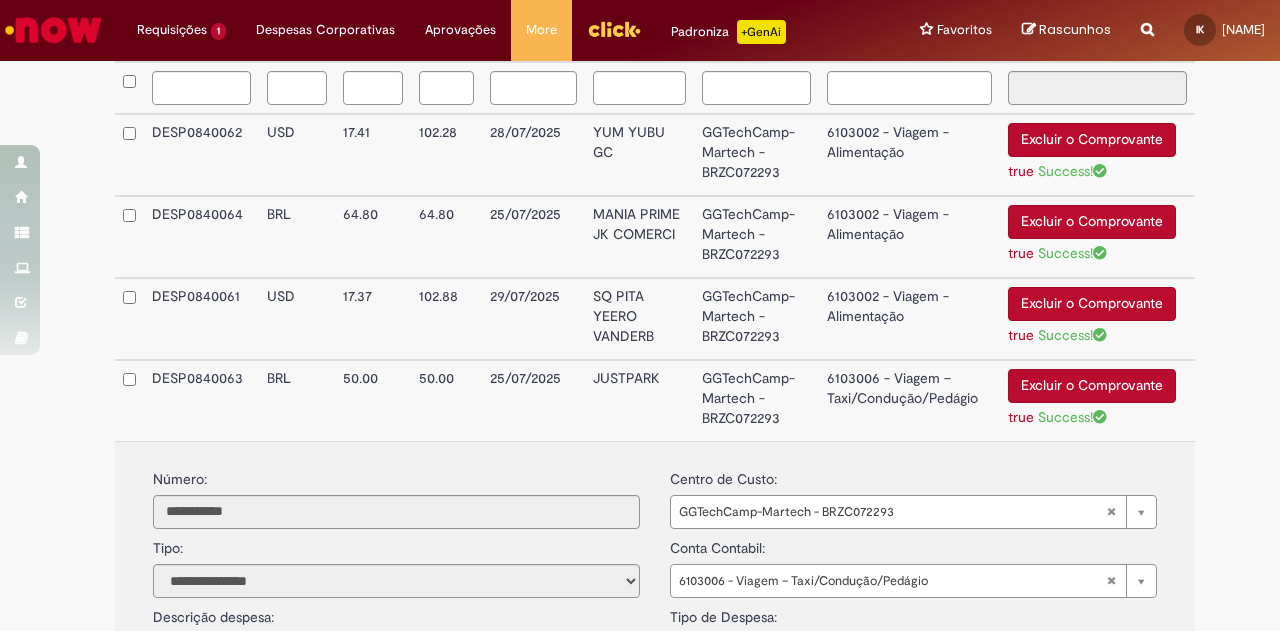 scroll, scrollTop: 833, scrollLeft: 0, axis: vertical 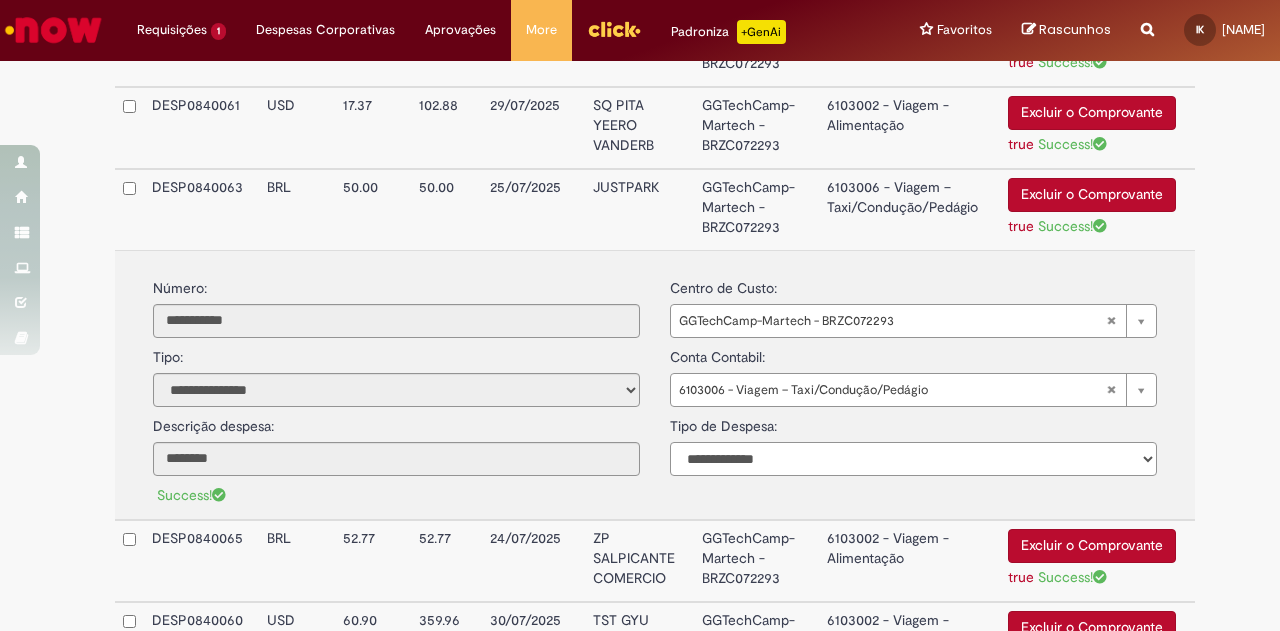 click on "**********" at bounding box center (913, 459) 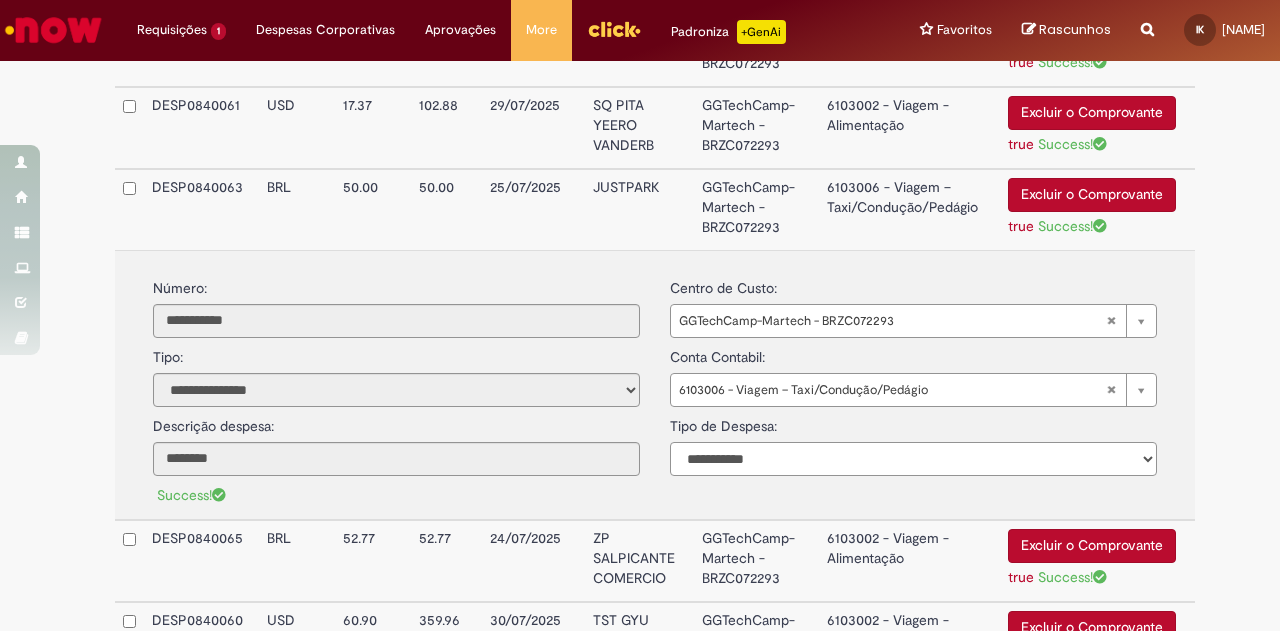 click on "**********" at bounding box center (913, 459) 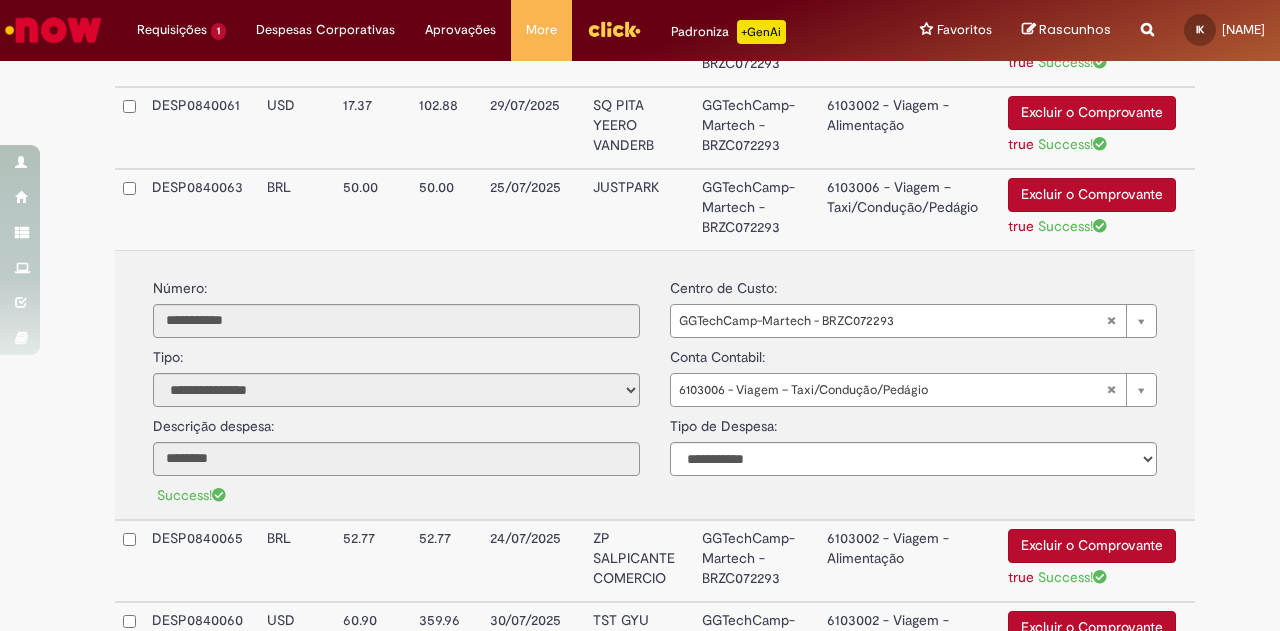 click on "GGTechCamp-Martech - BRZC072293" at bounding box center [756, 209] 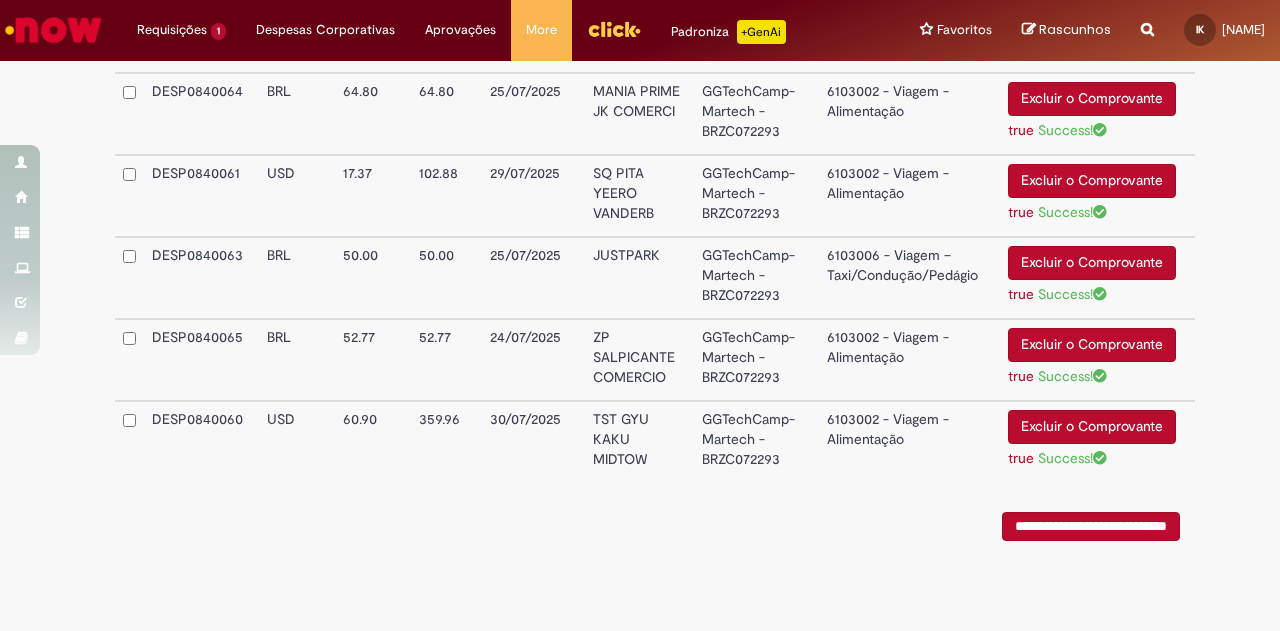 click on "GGTechCamp-Martech - BRZC072293" at bounding box center [756, 360] 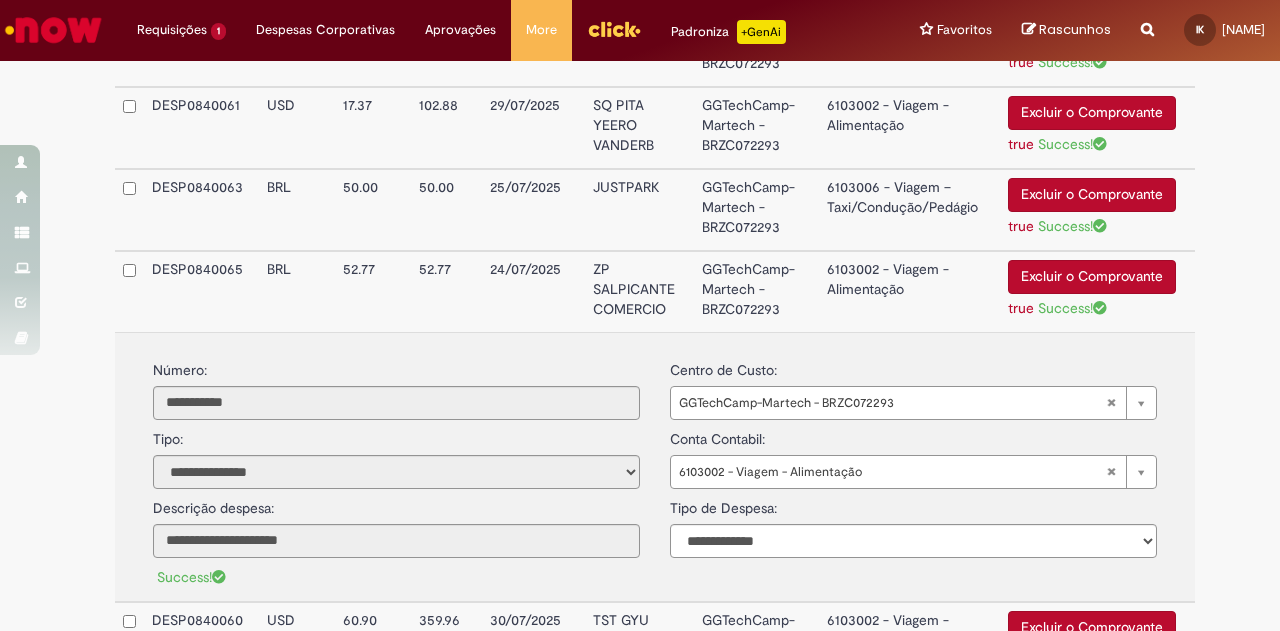 scroll, scrollTop: 1034, scrollLeft: 0, axis: vertical 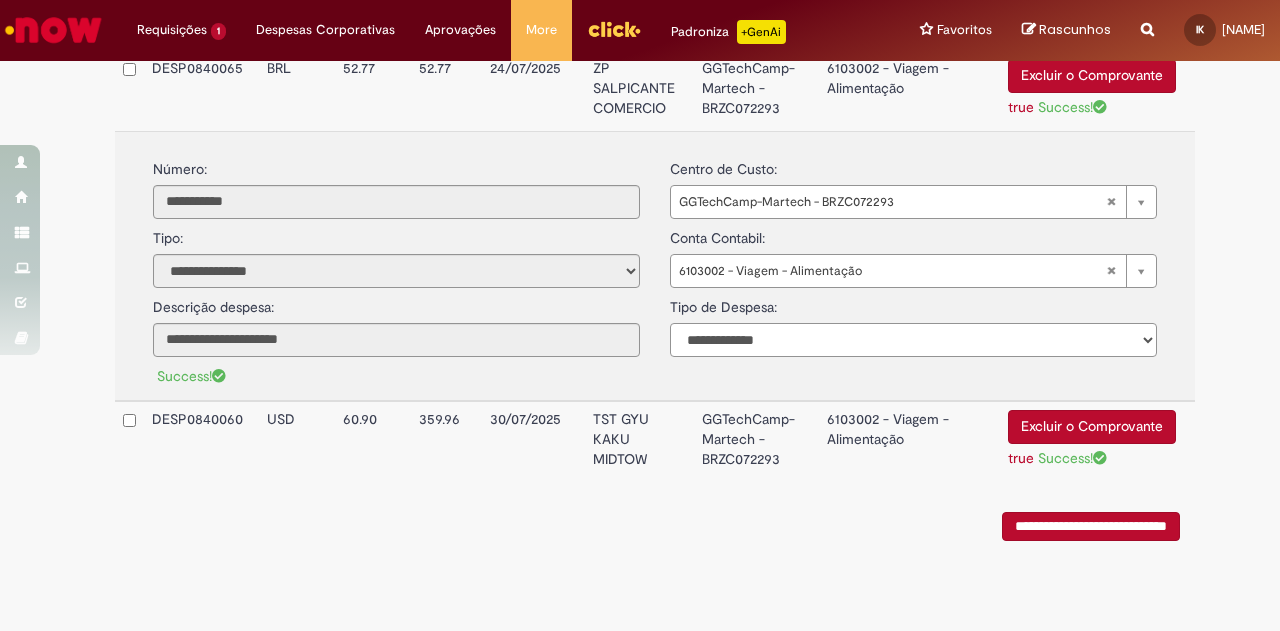 click on "**********" at bounding box center (913, 340) 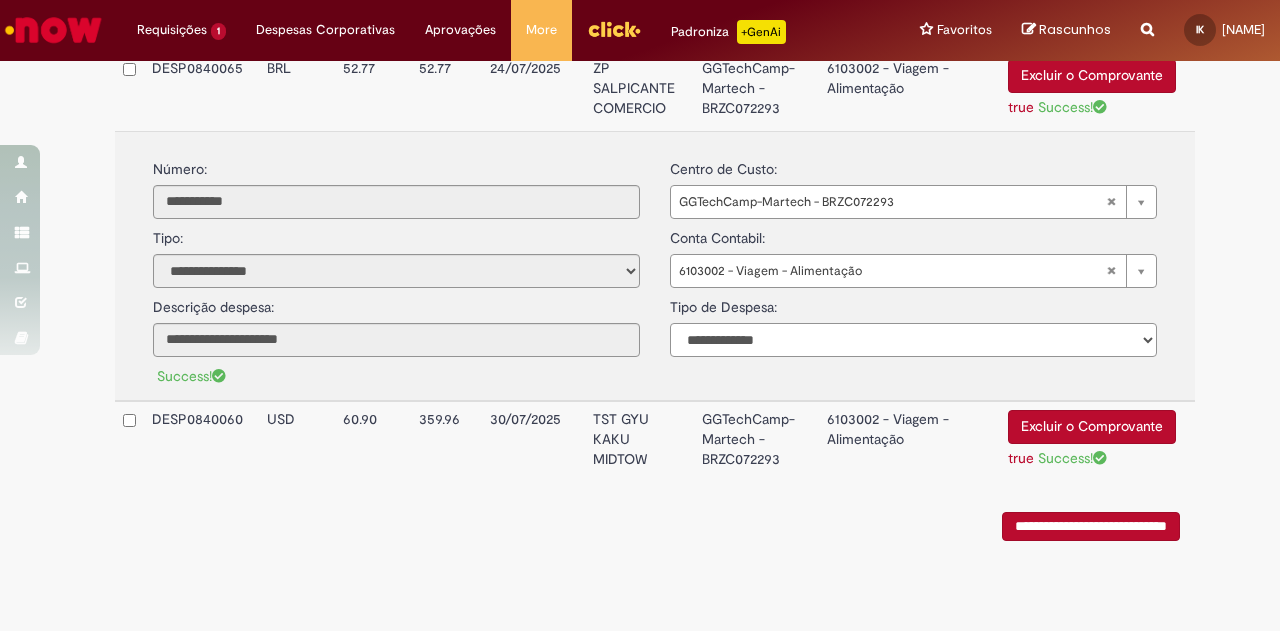 select on "*" 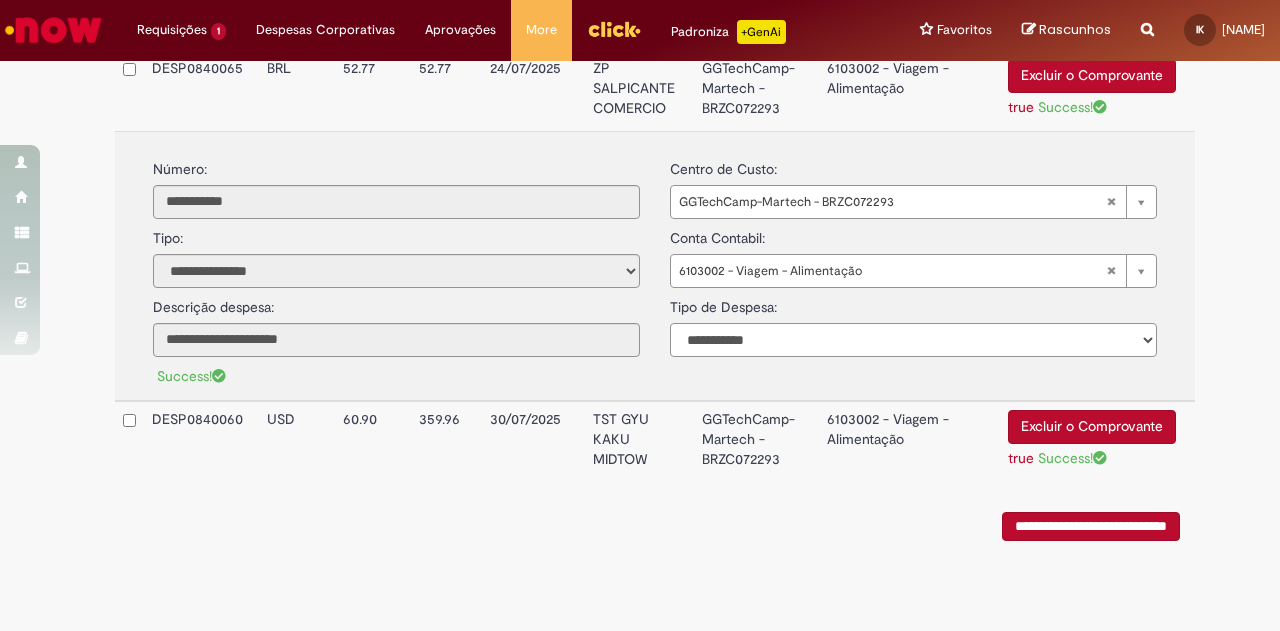 click on "**********" at bounding box center (913, 340) 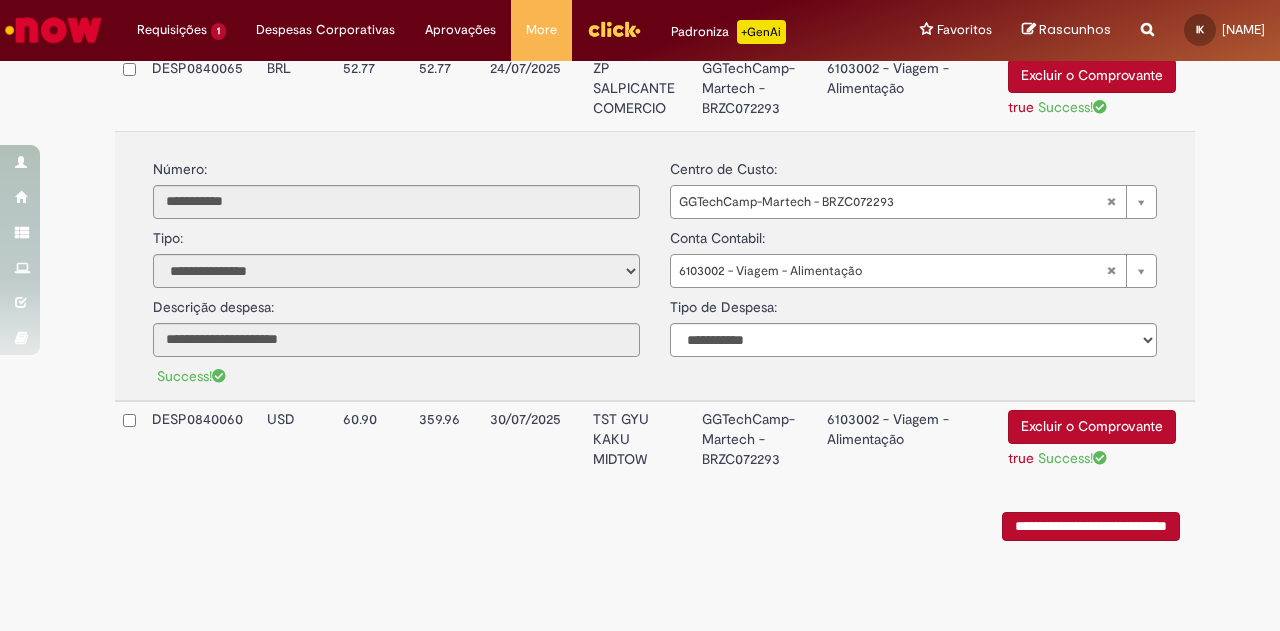 click on "GGTechCamp-Martech - BRZC072293" at bounding box center [756, 441] 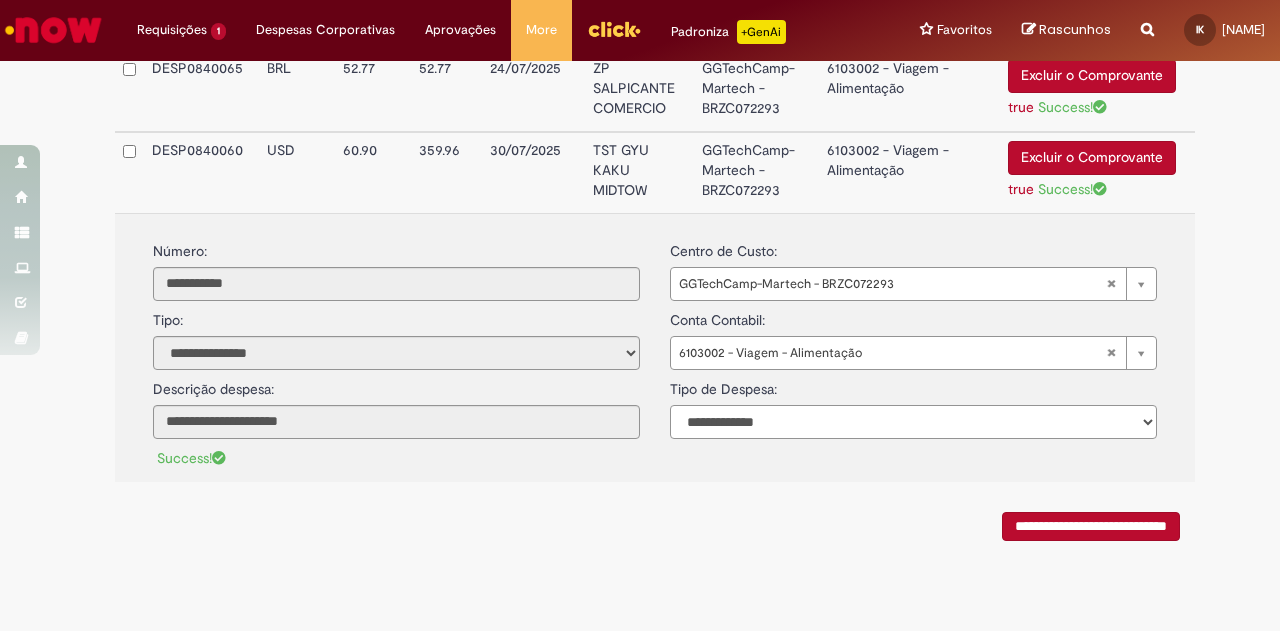 click on "**********" at bounding box center [913, 422] 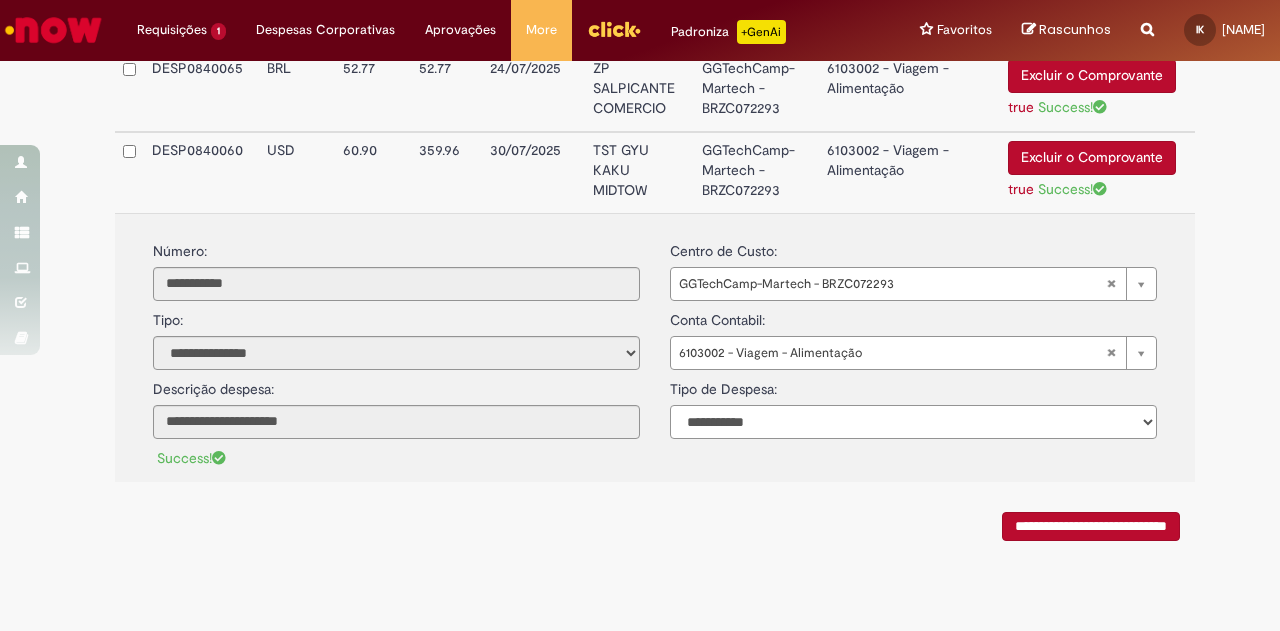 click on "**********" at bounding box center (913, 422) 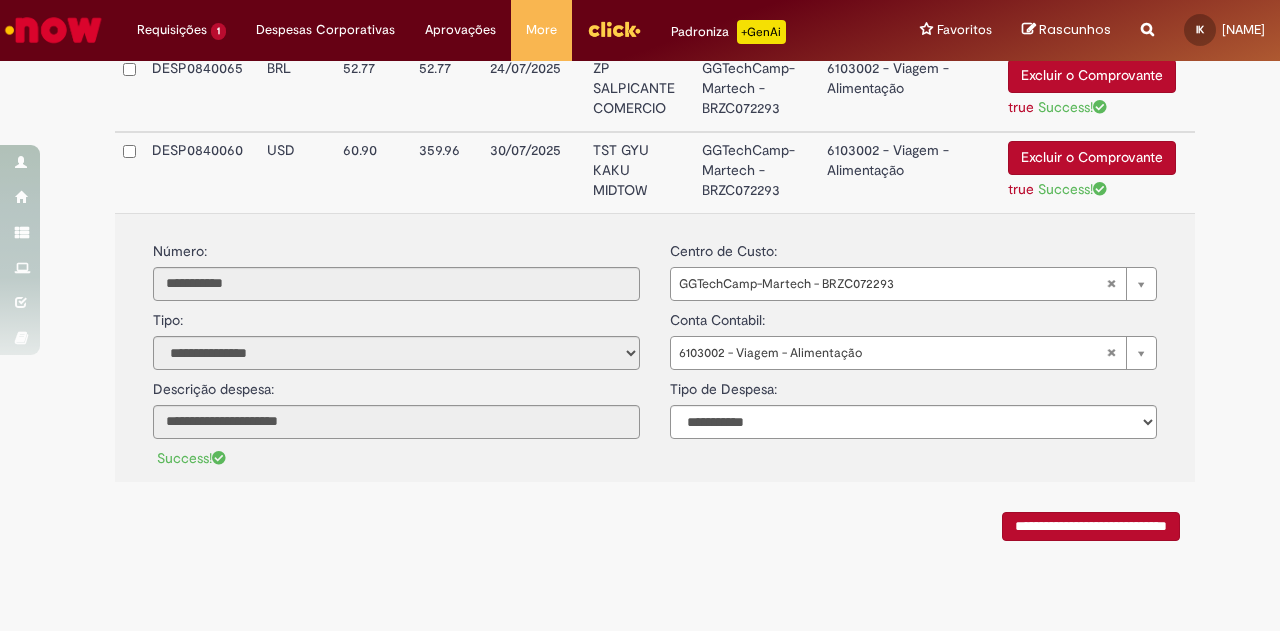 click on "GGTechCamp-Martech - BRZC072293" at bounding box center [756, 172] 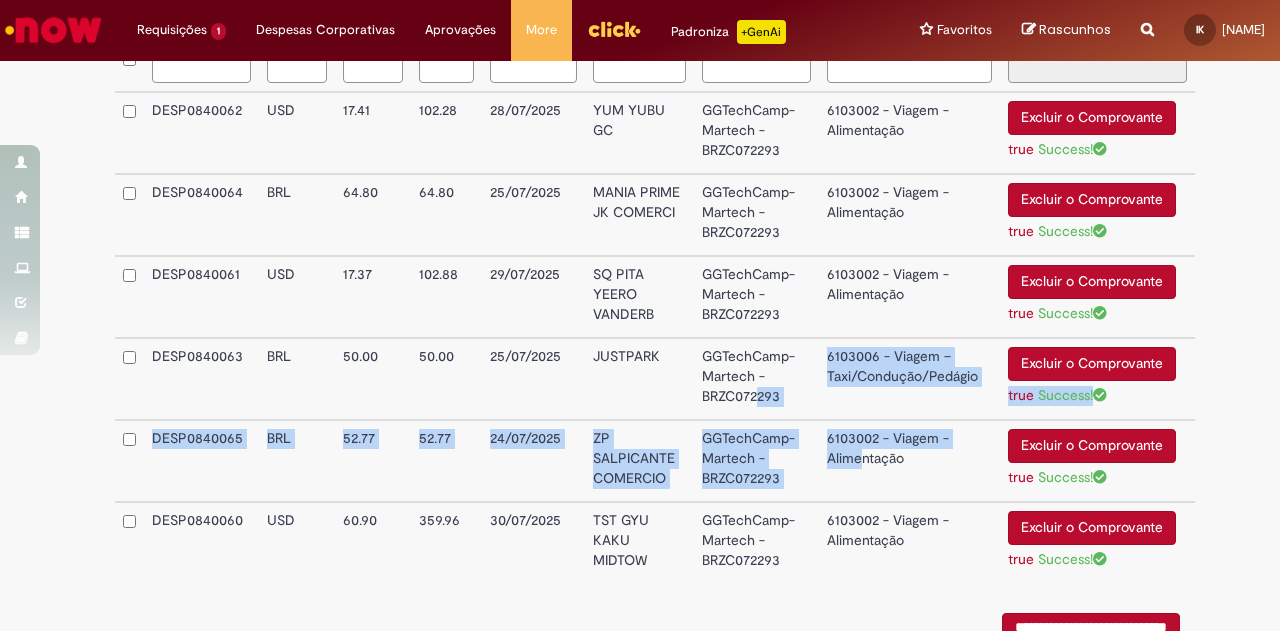 drag, startPoint x: 751, startPoint y: 399, endPoint x: 918, endPoint y: 515, distance: 203.3347 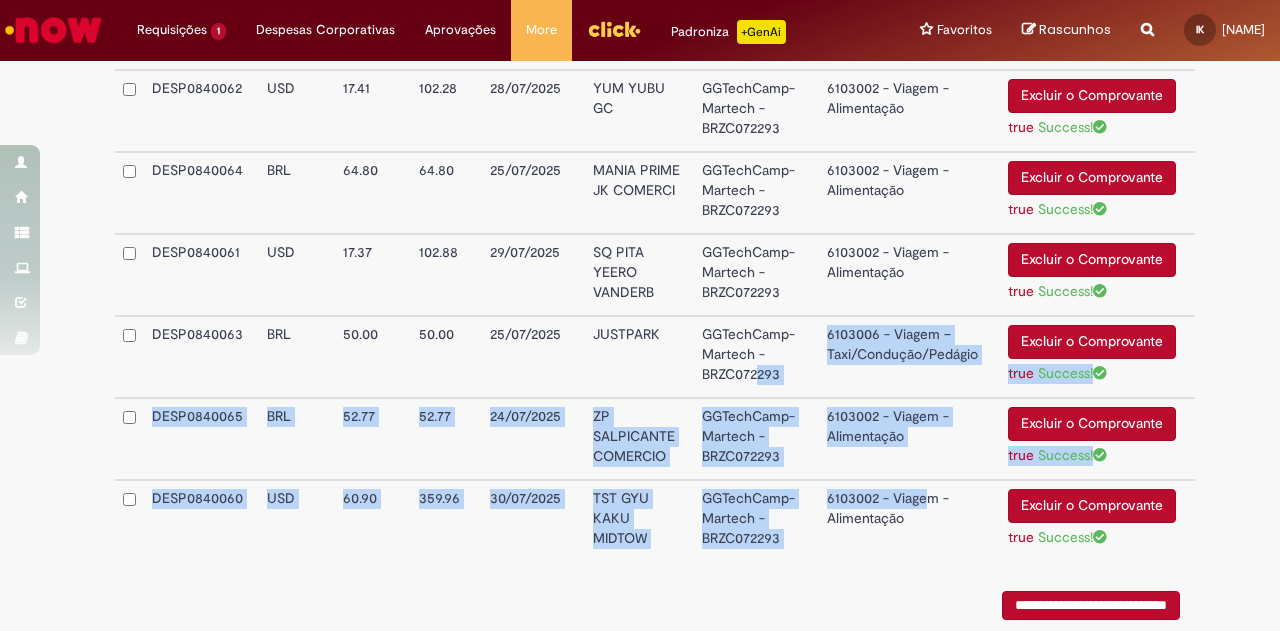 scroll, scrollTop: 686, scrollLeft: 0, axis: vertical 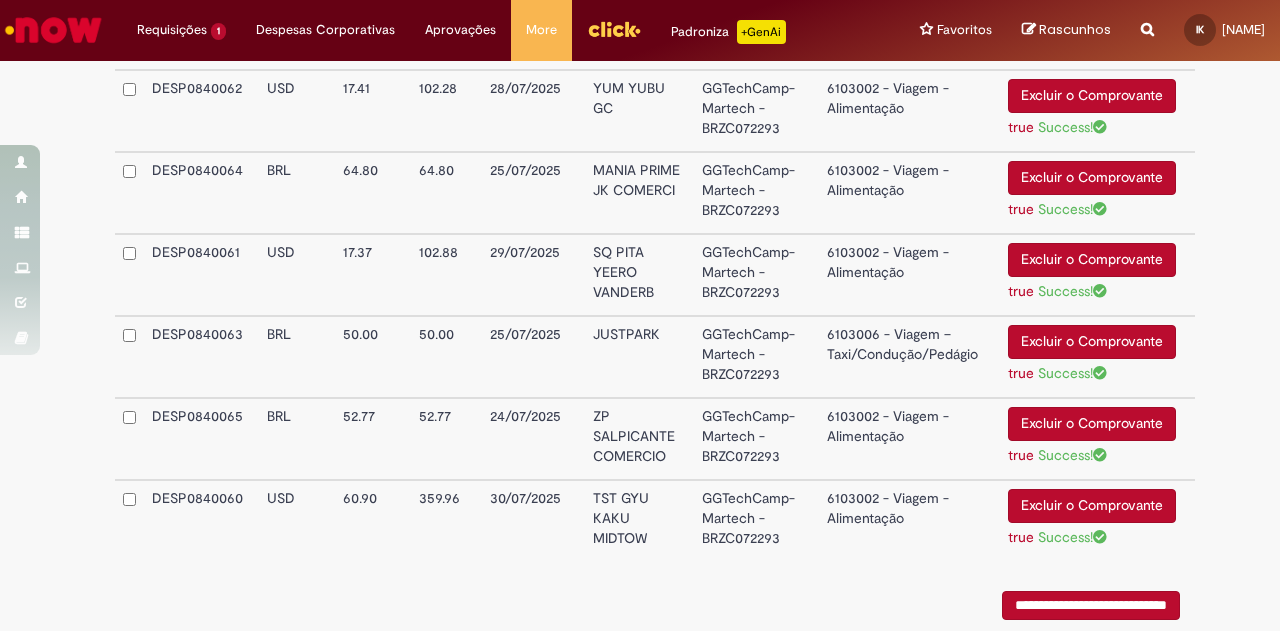 click on "**********" at bounding box center [655, 600] 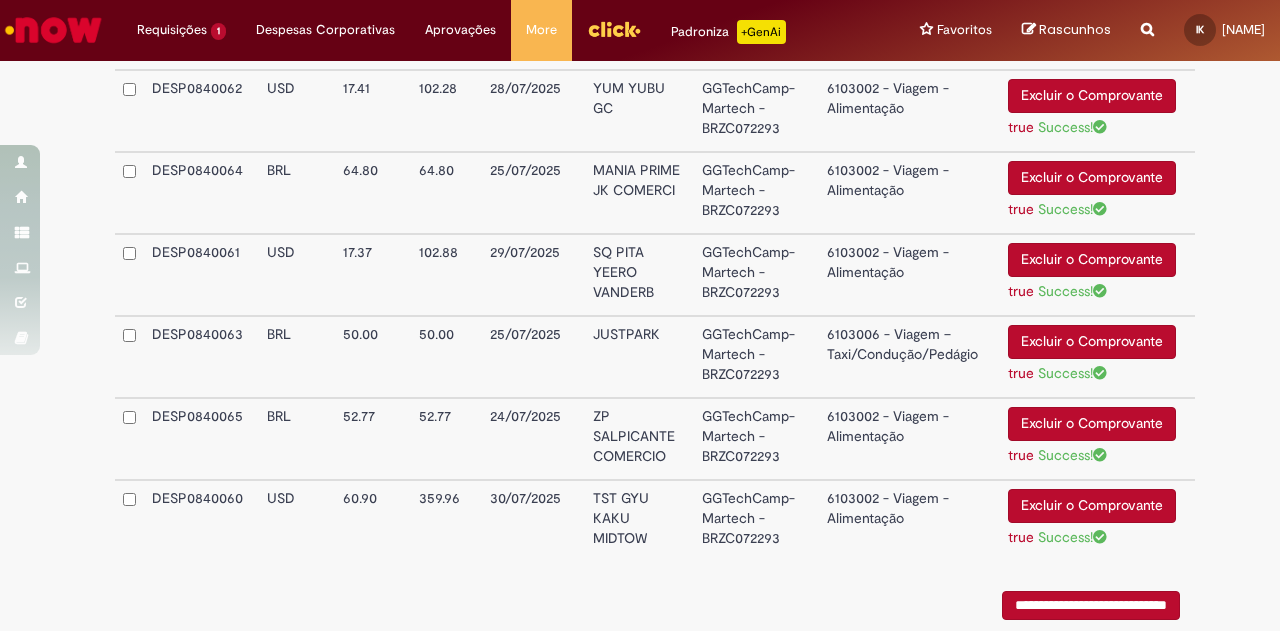 click on "**********" at bounding box center [1091, 605] 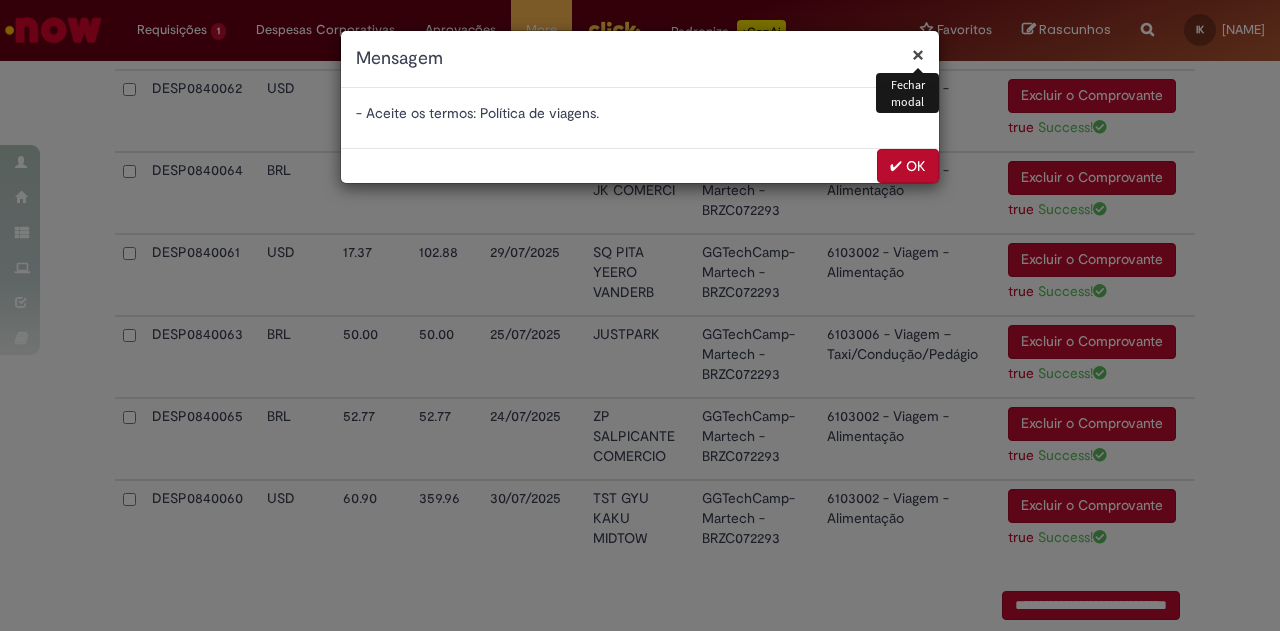 click on "✔ OK" at bounding box center (908, 166) 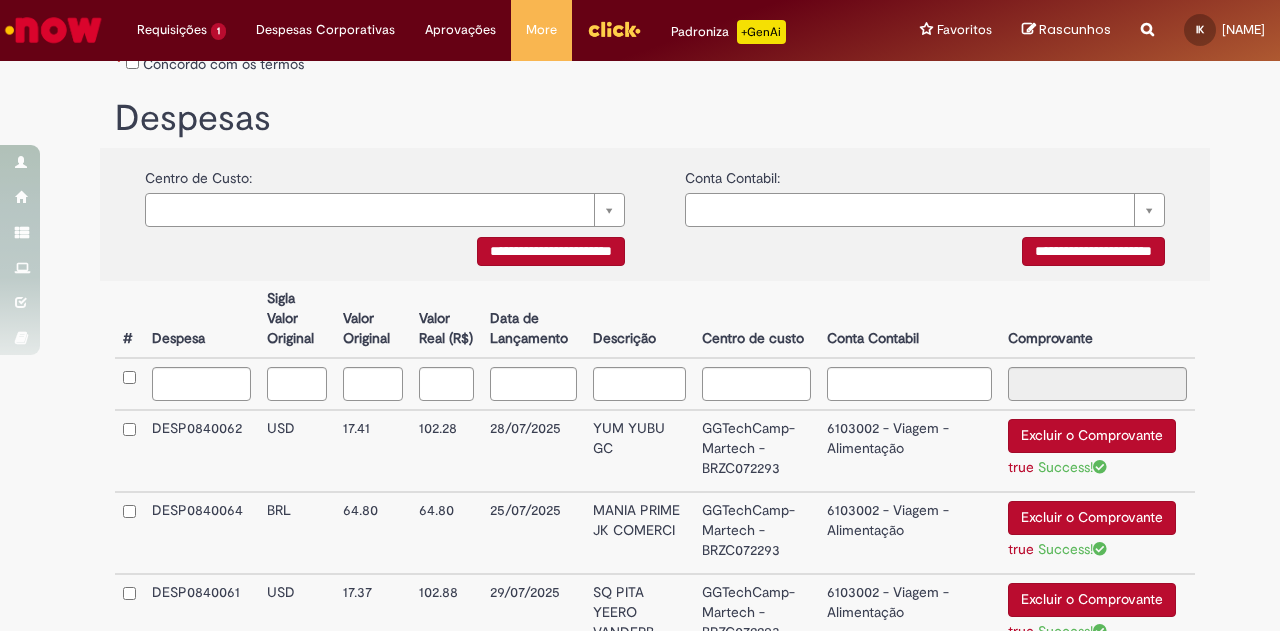 click on "Centro de Custo:            Pesquisar usando lista" at bounding box center [385, 192] 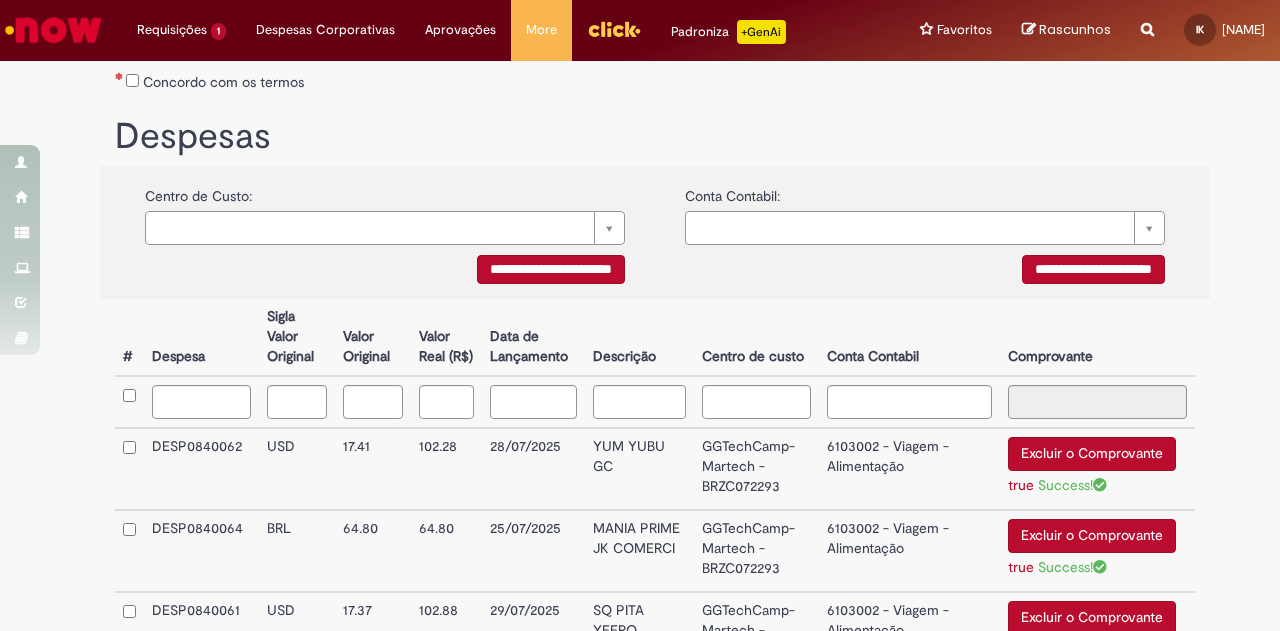 click on "Concordo com os termos" at bounding box center [223, 82] 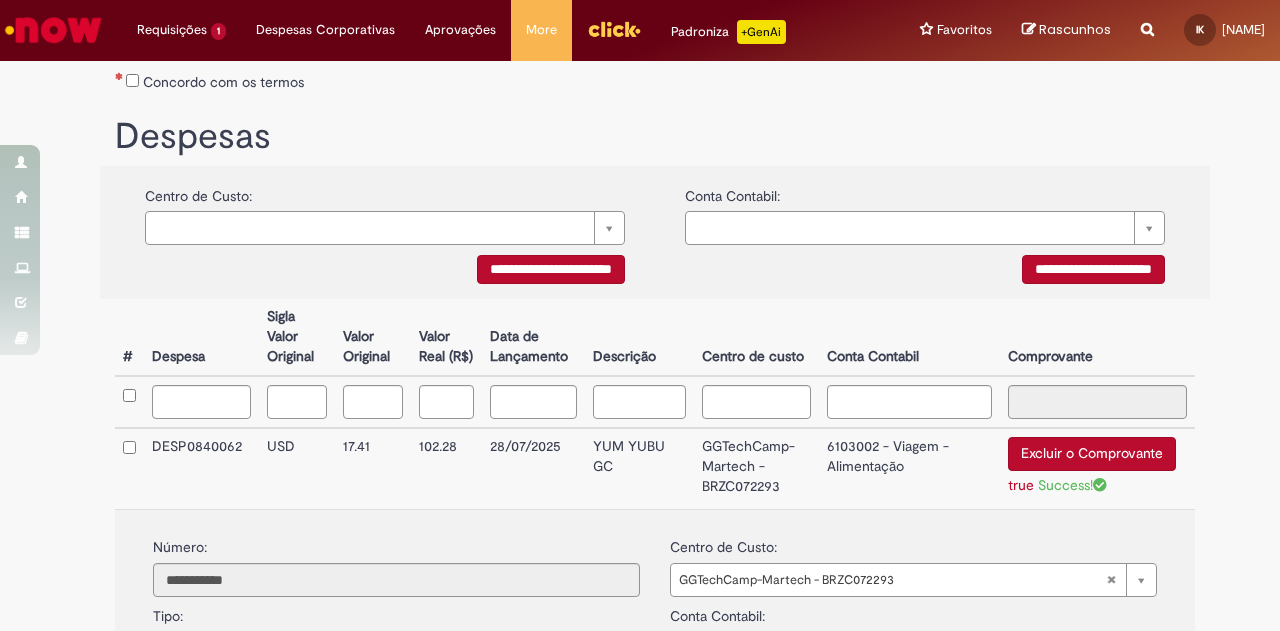 scroll, scrollTop: 544, scrollLeft: 0, axis: vertical 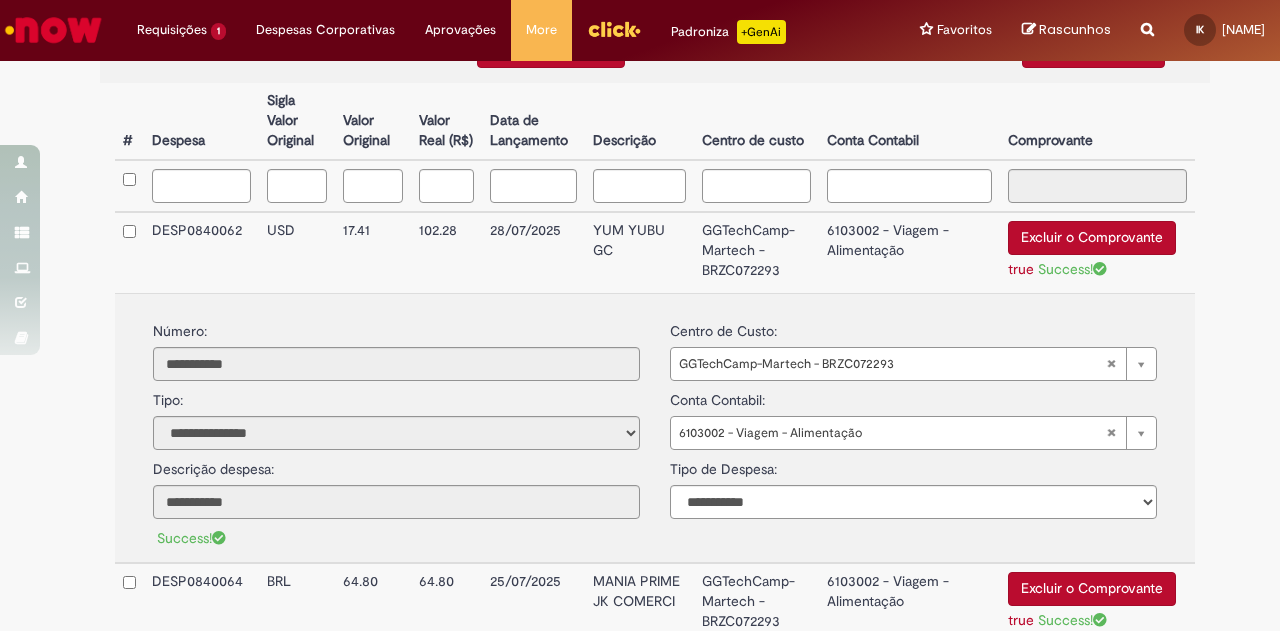 click on "28/07/2025" at bounding box center [534, 252] 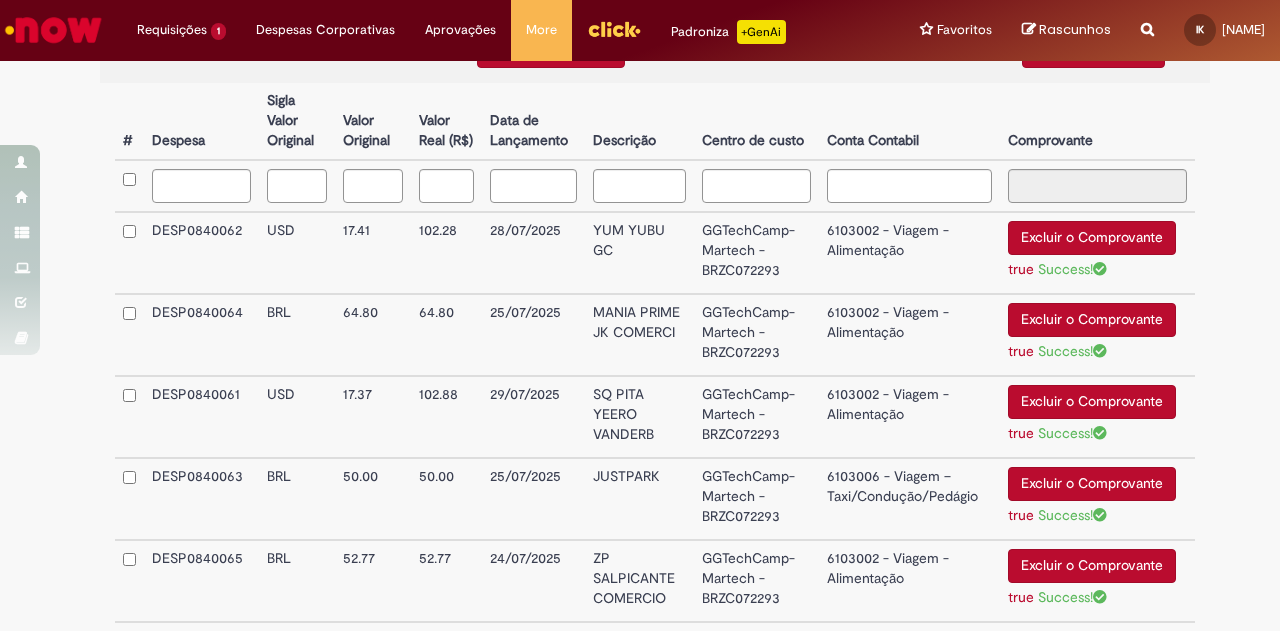 scroll, scrollTop: 766, scrollLeft: 0, axis: vertical 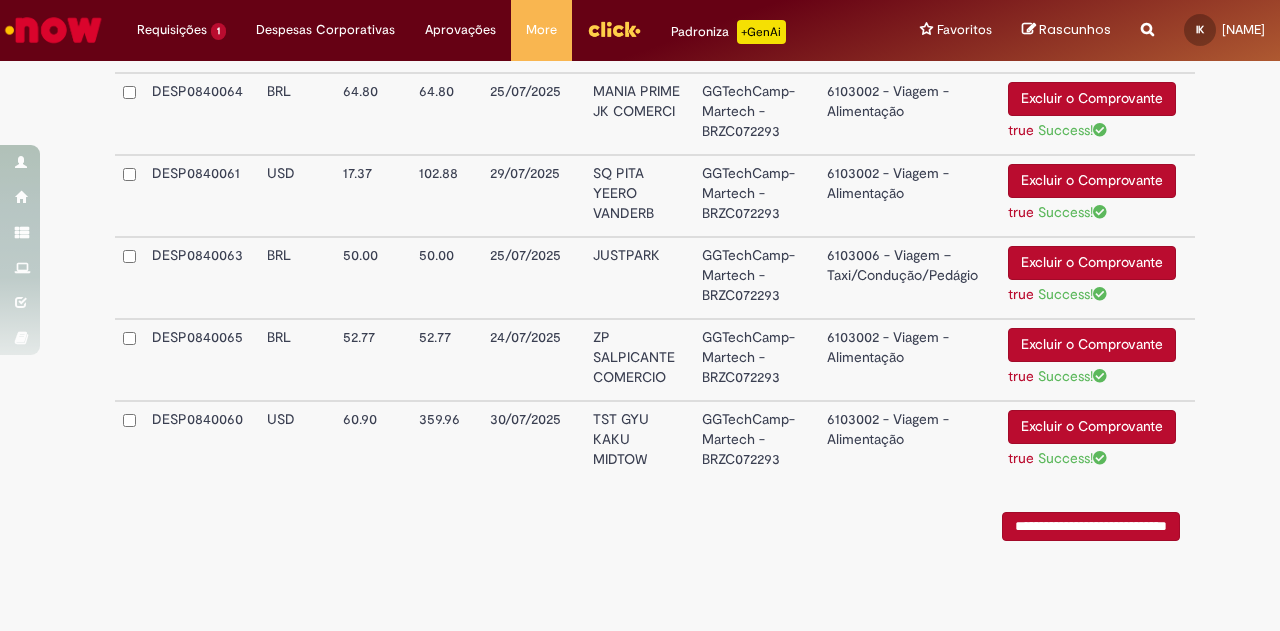 click on "25/07/2025" at bounding box center (534, 278) 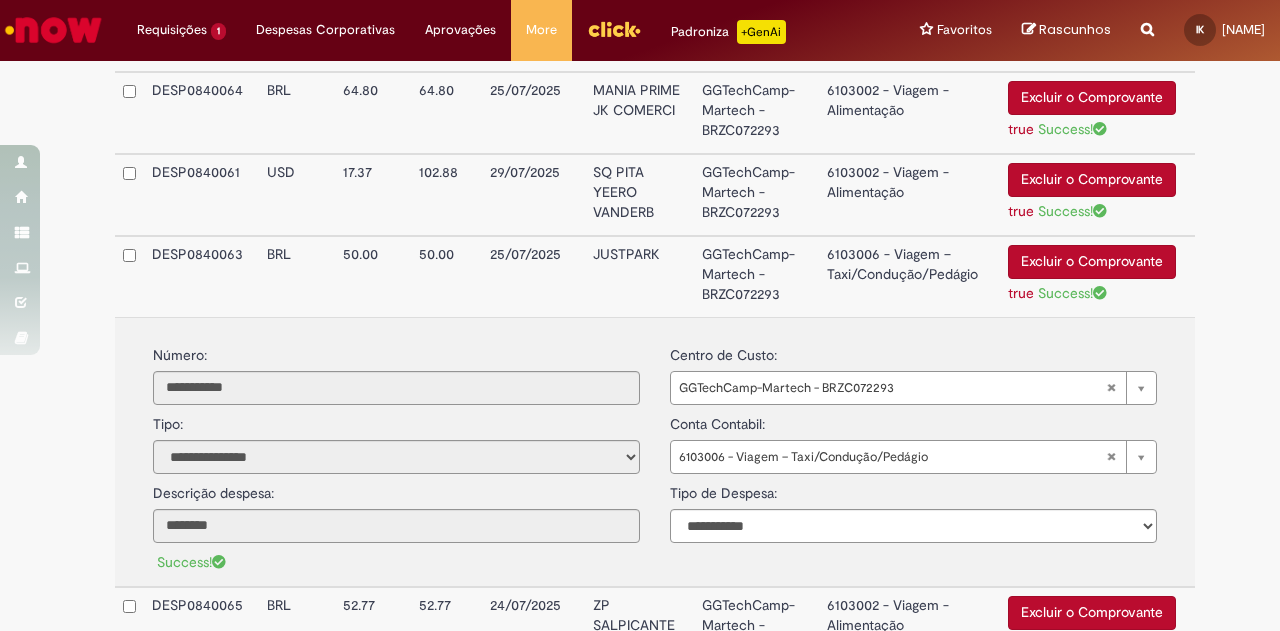 click on "JUSTPARK" at bounding box center (639, 276) 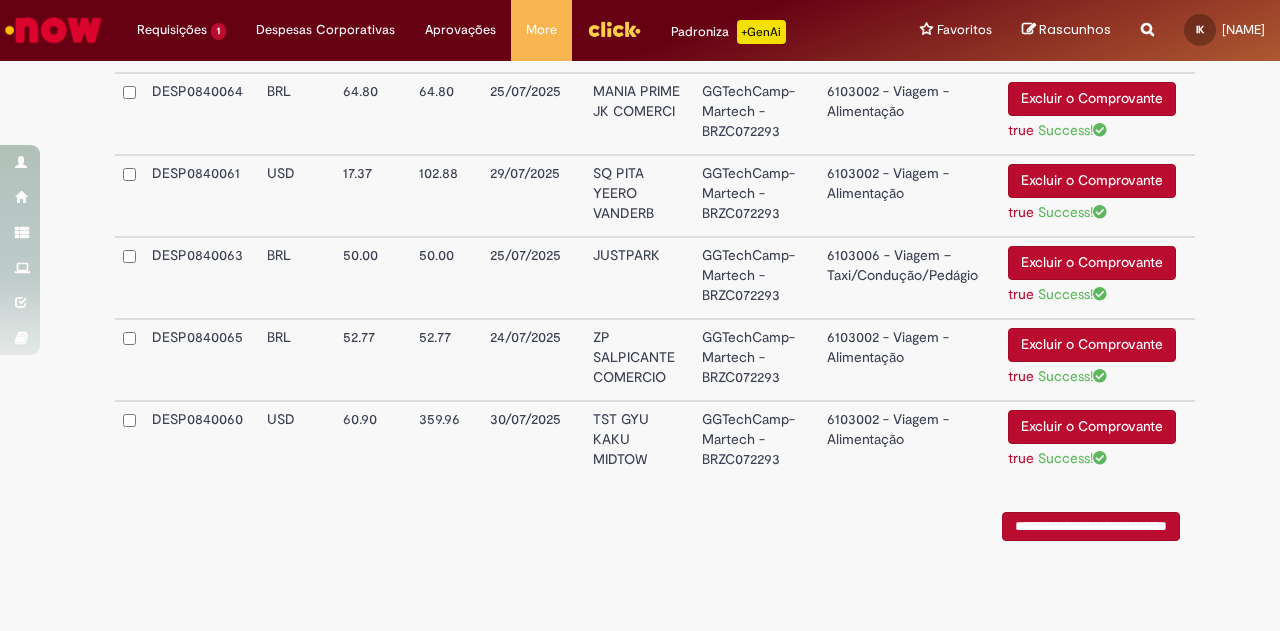 click on "**********" at bounding box center (1091, 526) 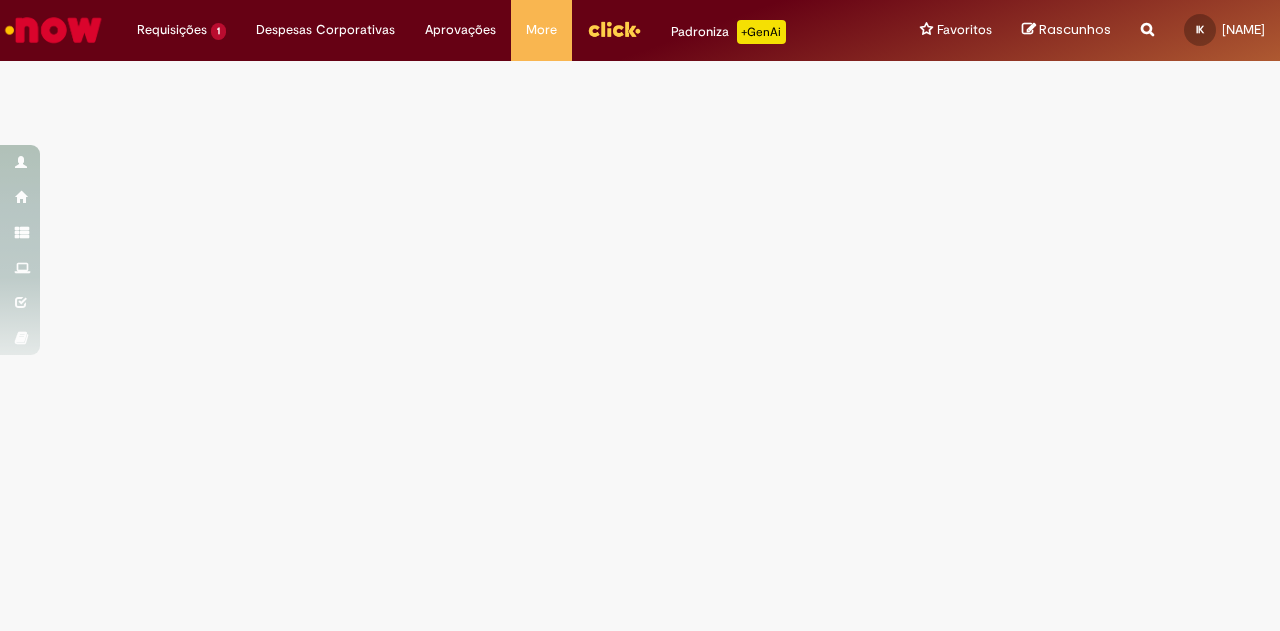 scroll, scrollTop: 0, scrollLeft: 0, axis: both 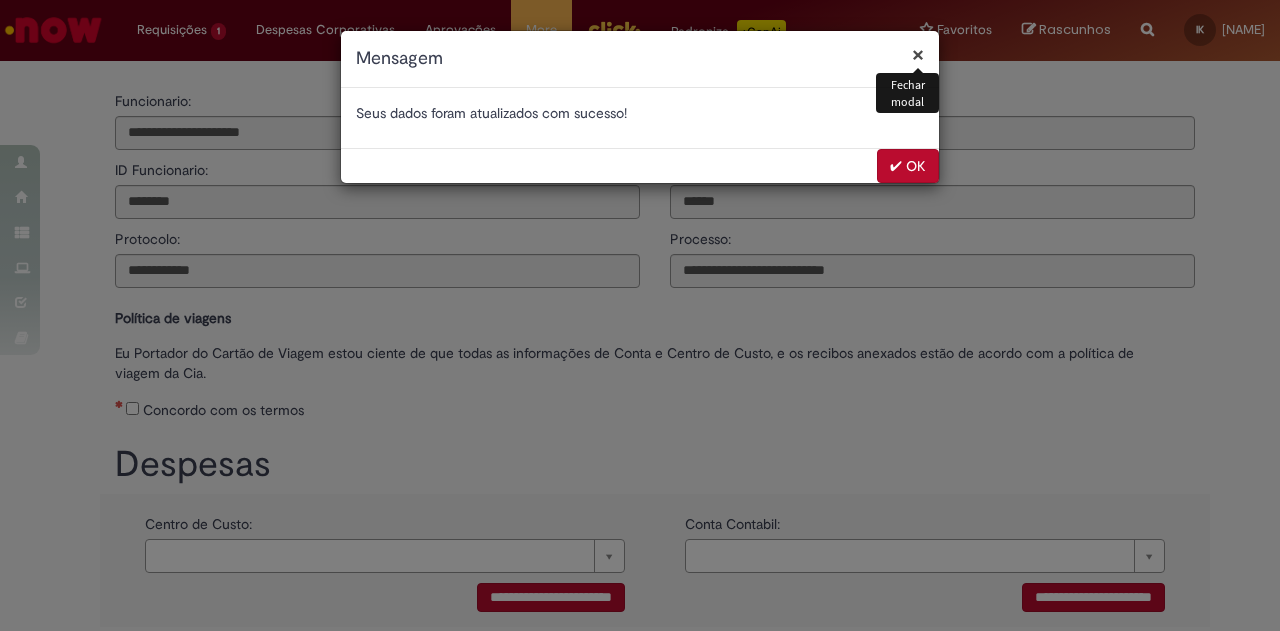 click on "✔ OK" at bounding box center (908, 166) 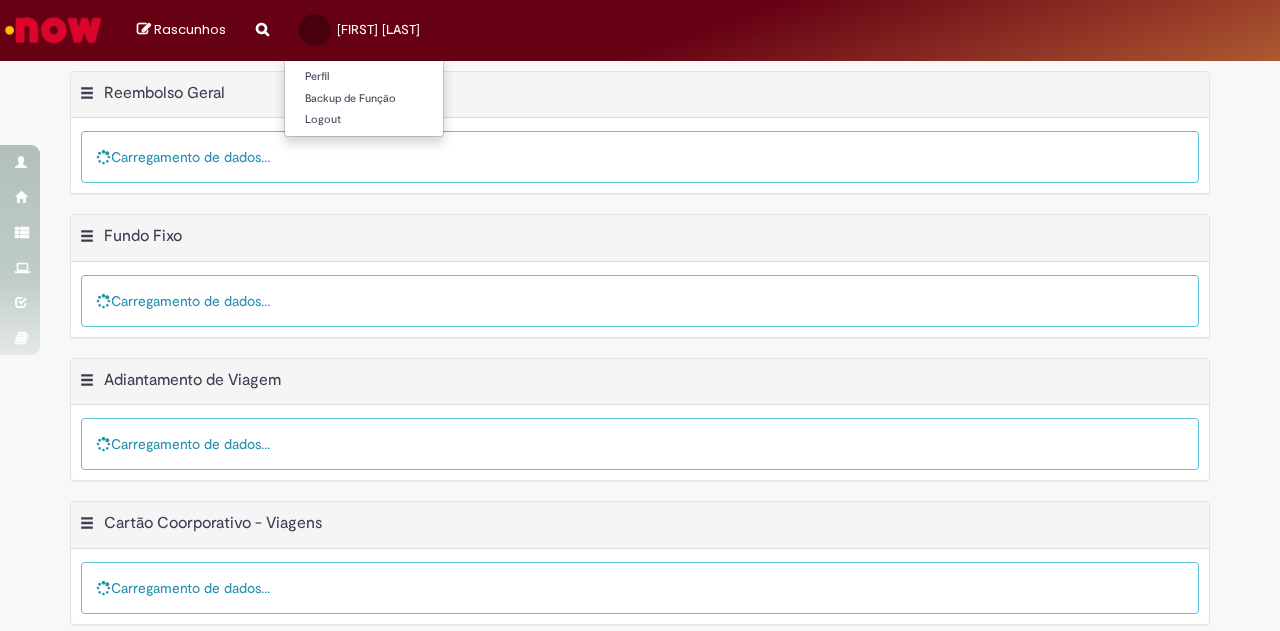 scroll, scrollTop: 0, scrollLeft: 0, axis: both 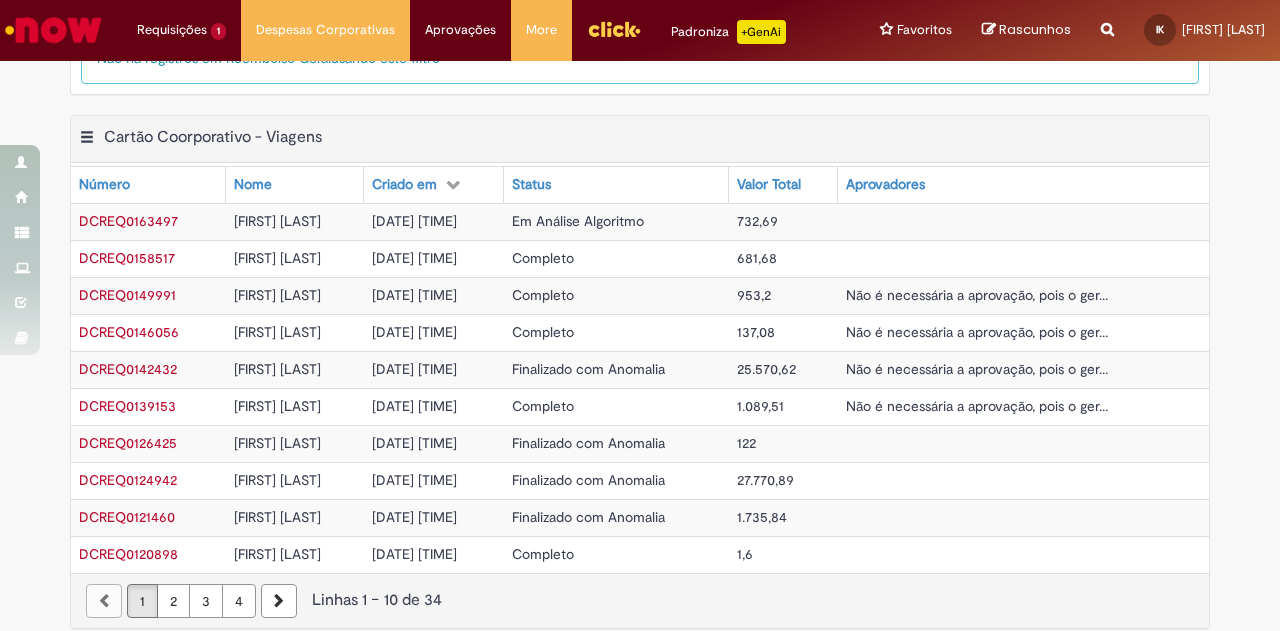 click on "2" at bounding box center [173, 601] 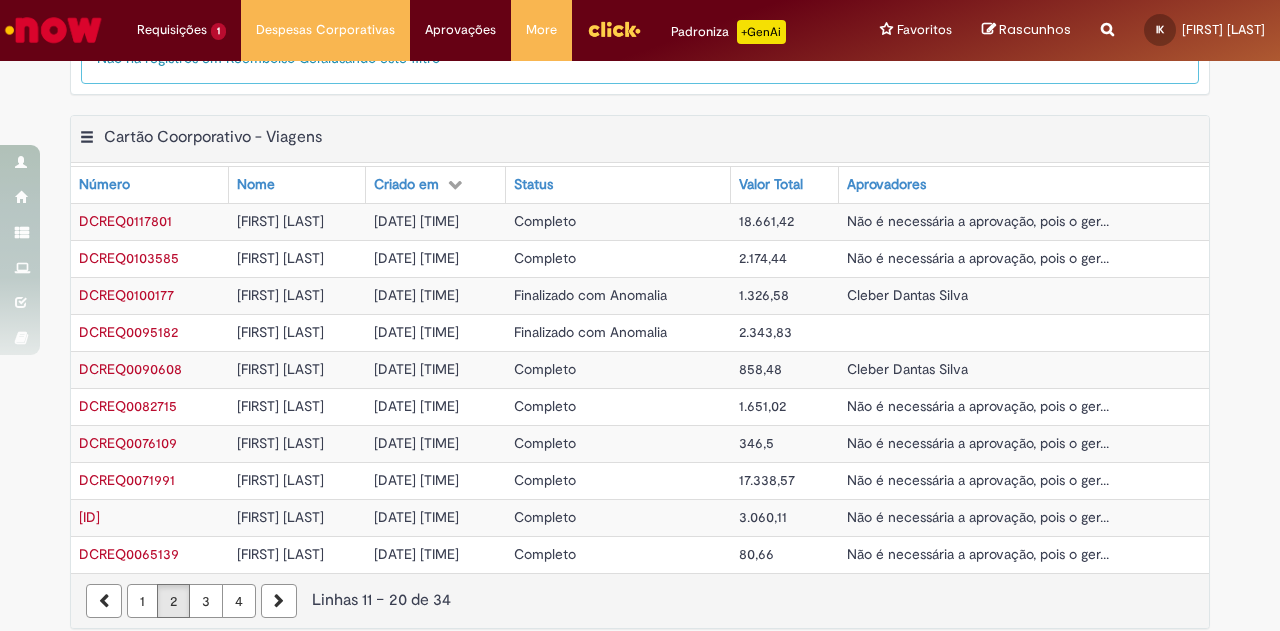 click on "1" at bounding box center (142, 601) 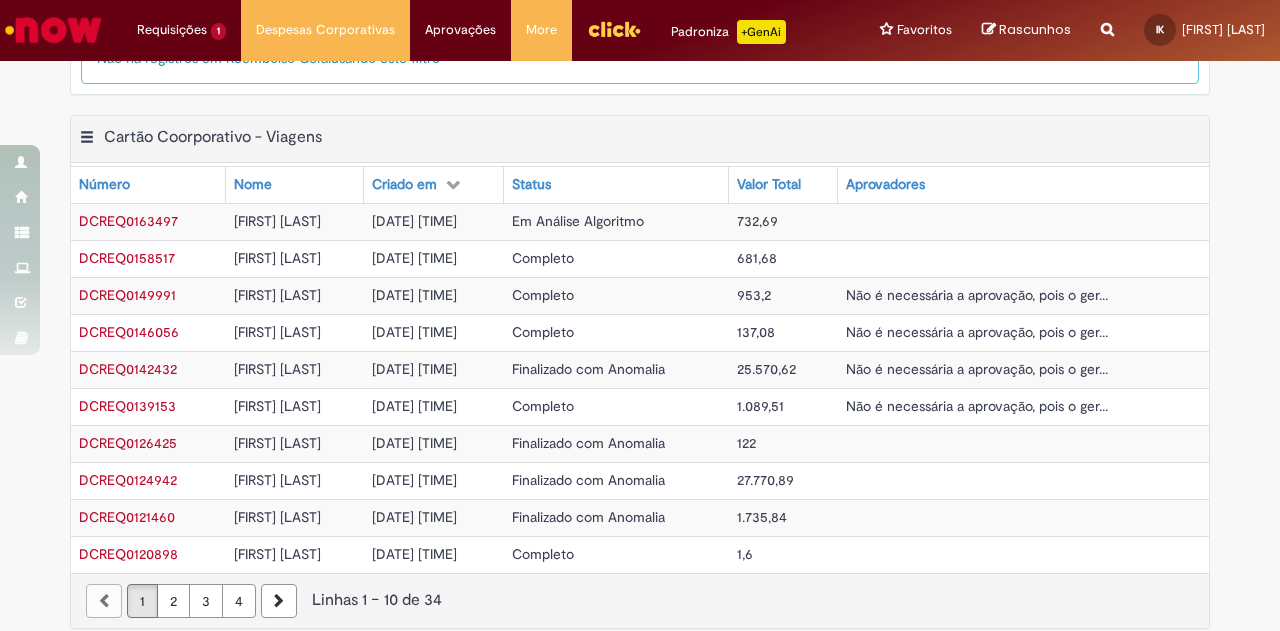 click on "3" at bounding box center [206, 601] 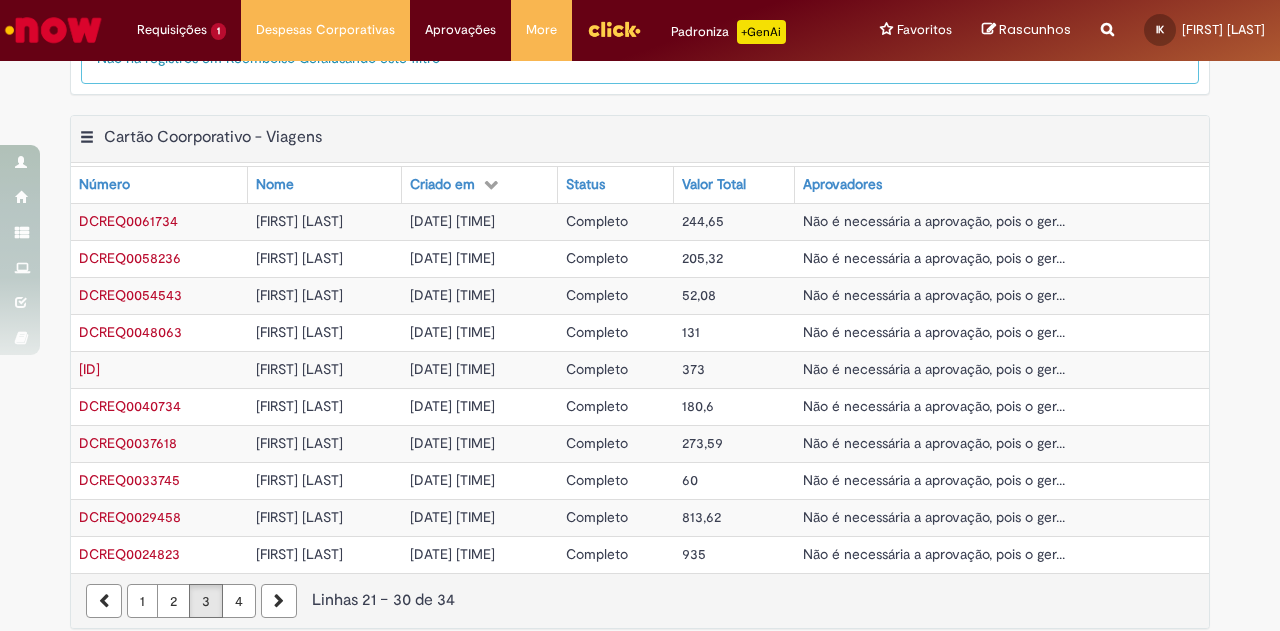 click on "2" at bounding box center [173, 601] 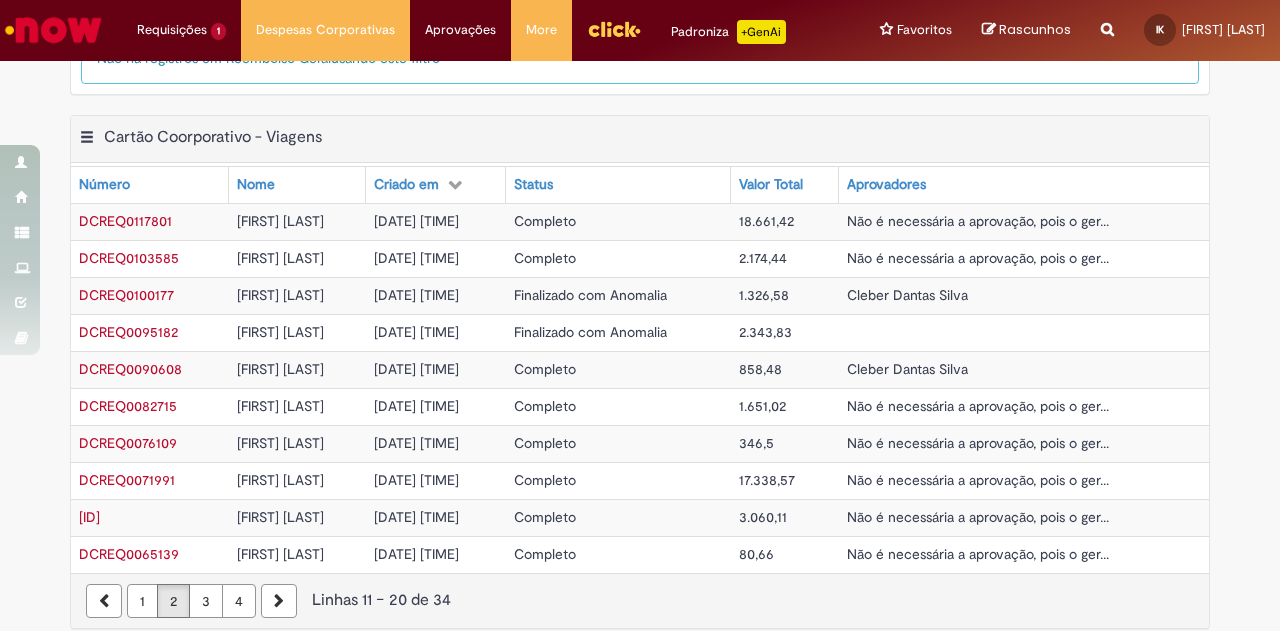 click on "1" at bounding box center (142, 601) 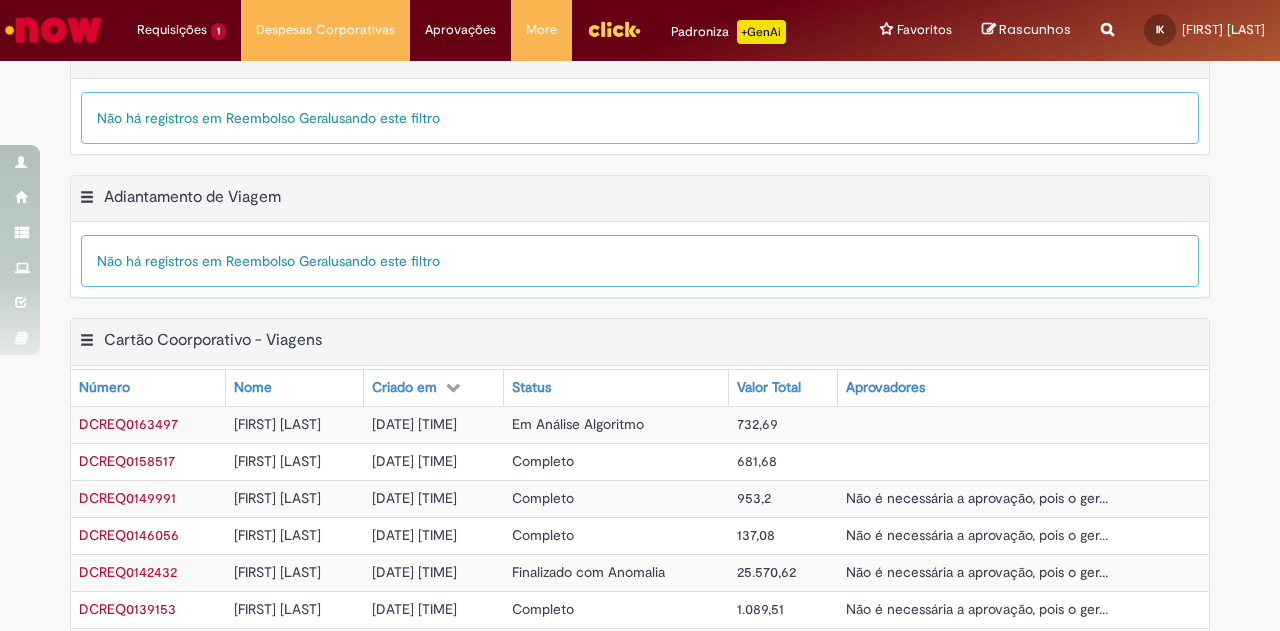 scroll, scrollTop: 0, scrollLeft: 0, axis: both 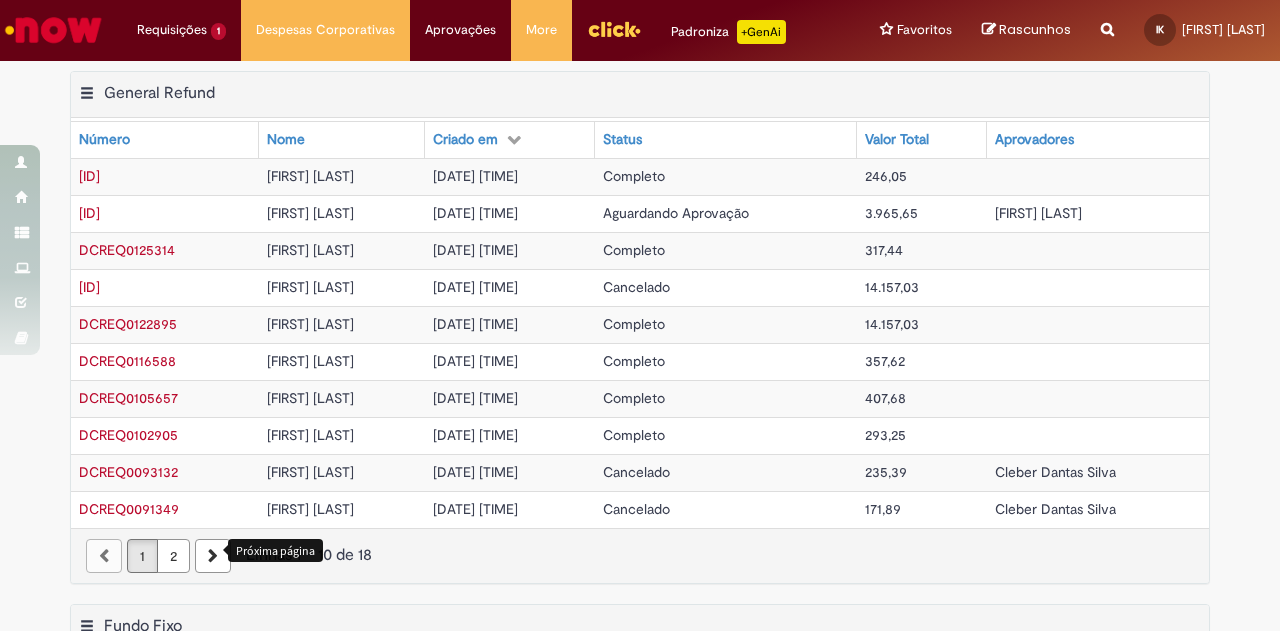 click on "1 [NUMBER]
Linhas 1 − 10 de 18" at bounding box center [640, 555] 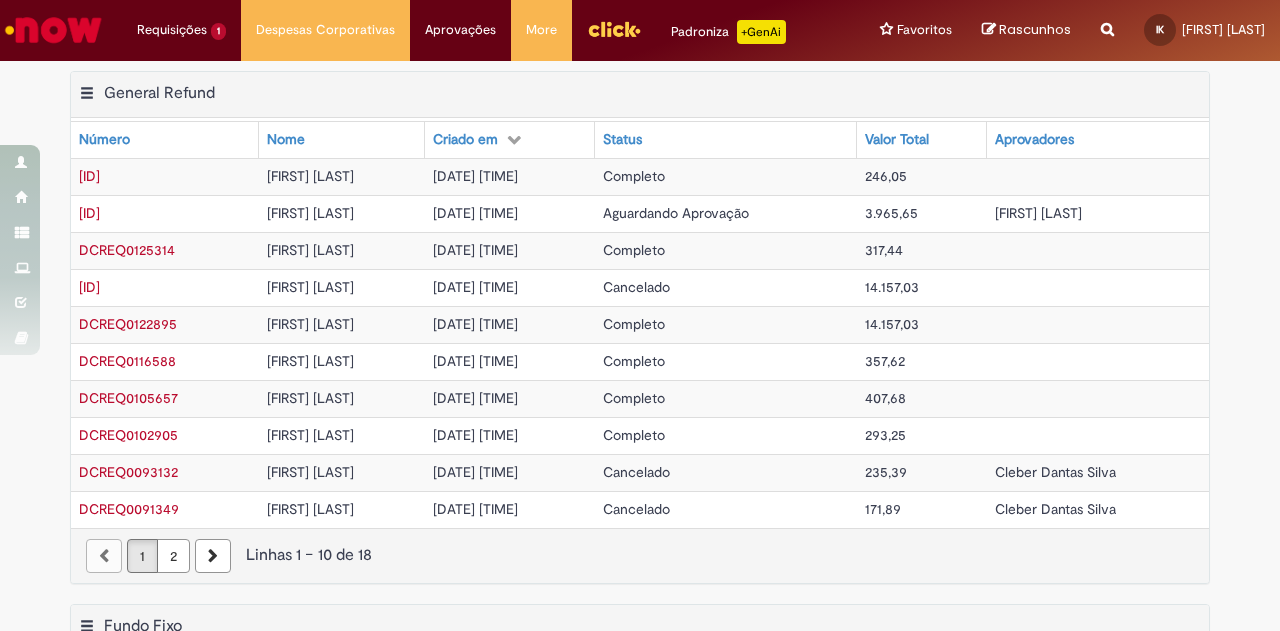 click on "2" at bounding box center [173, 556] 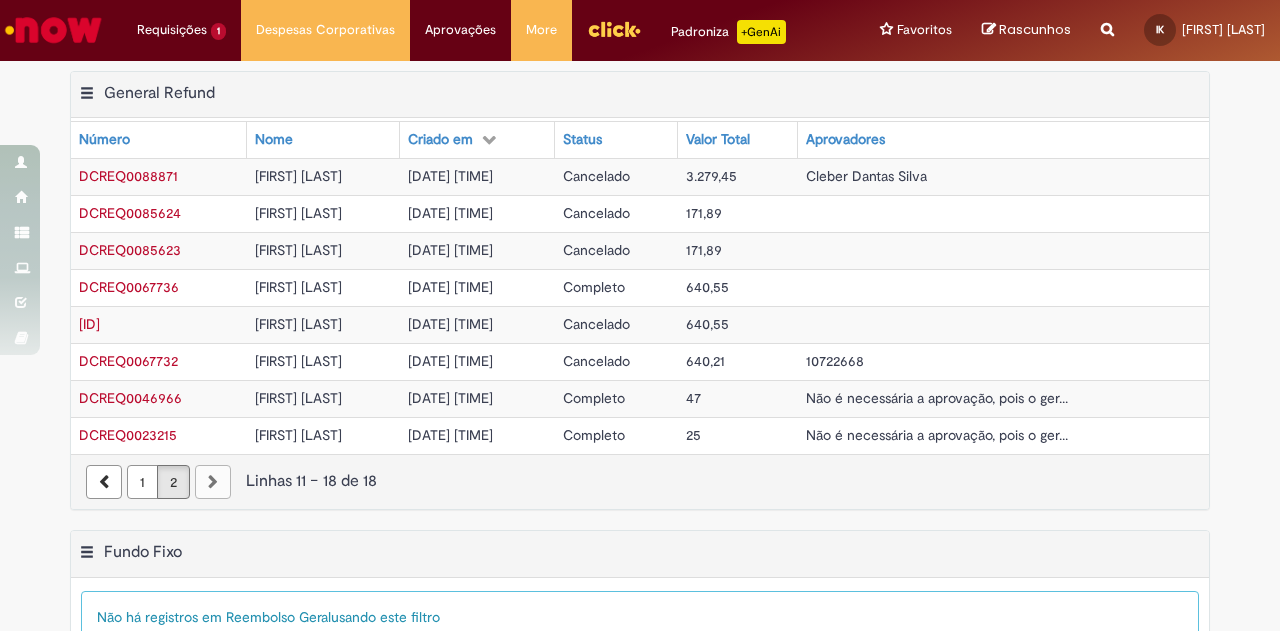 click on "1" at bounding box center [142, 482] 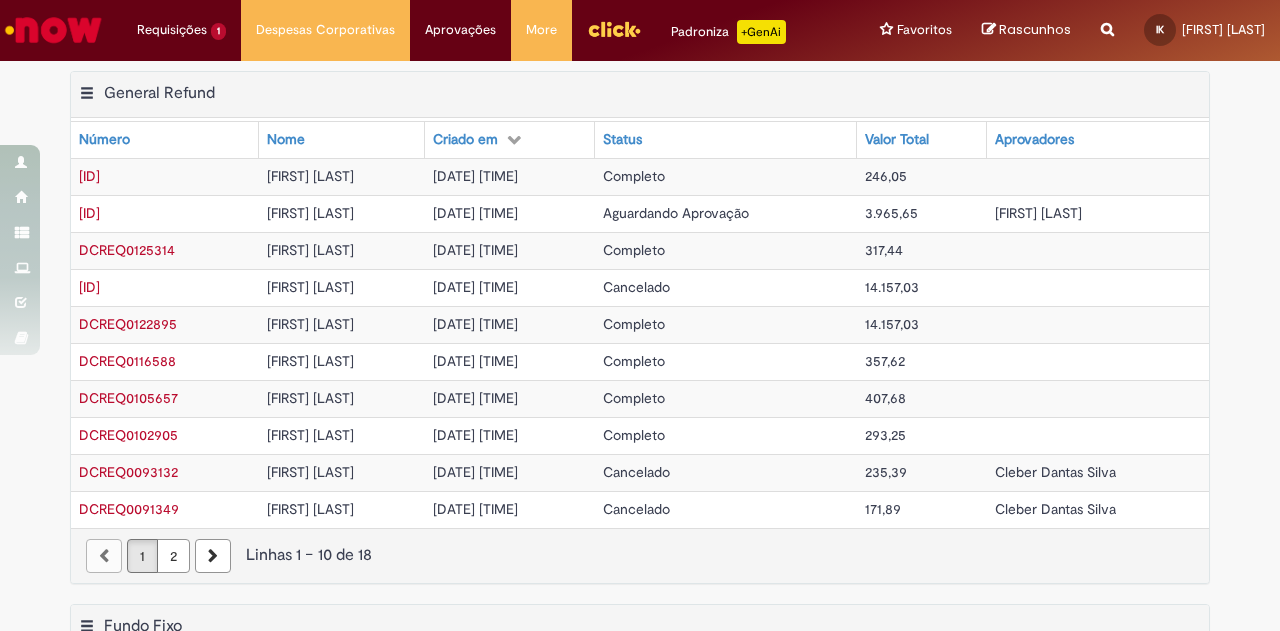 click on "[DATE] [TIME]" at bounding box center [510, 509] 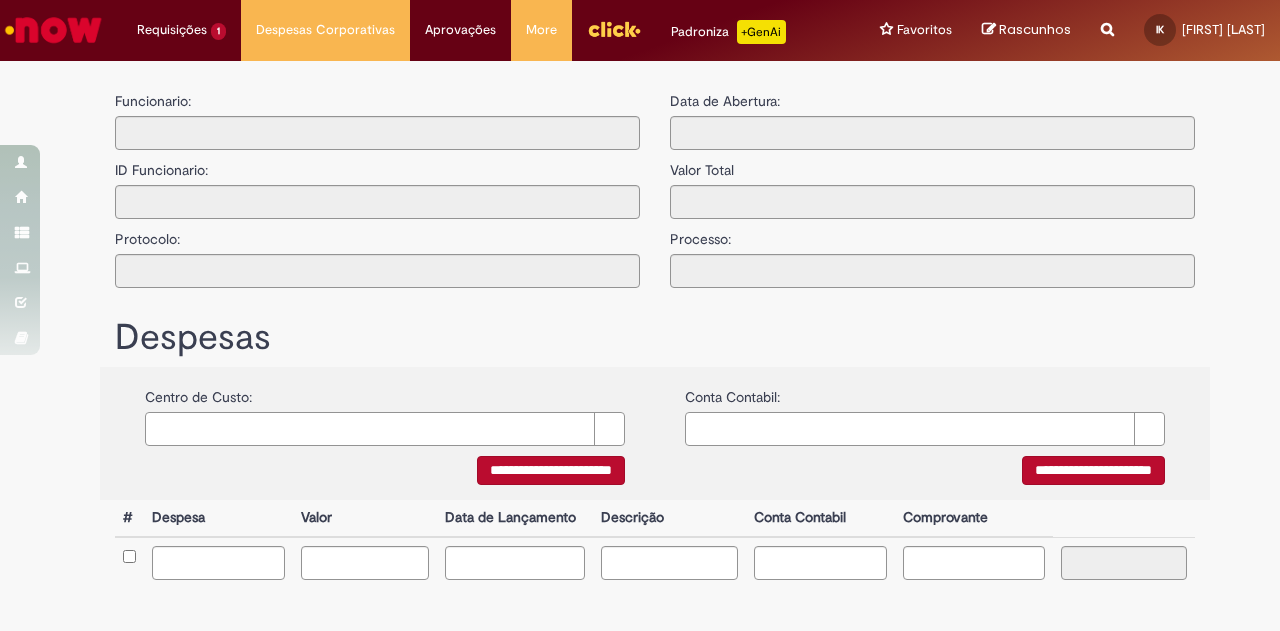 type on "**********" 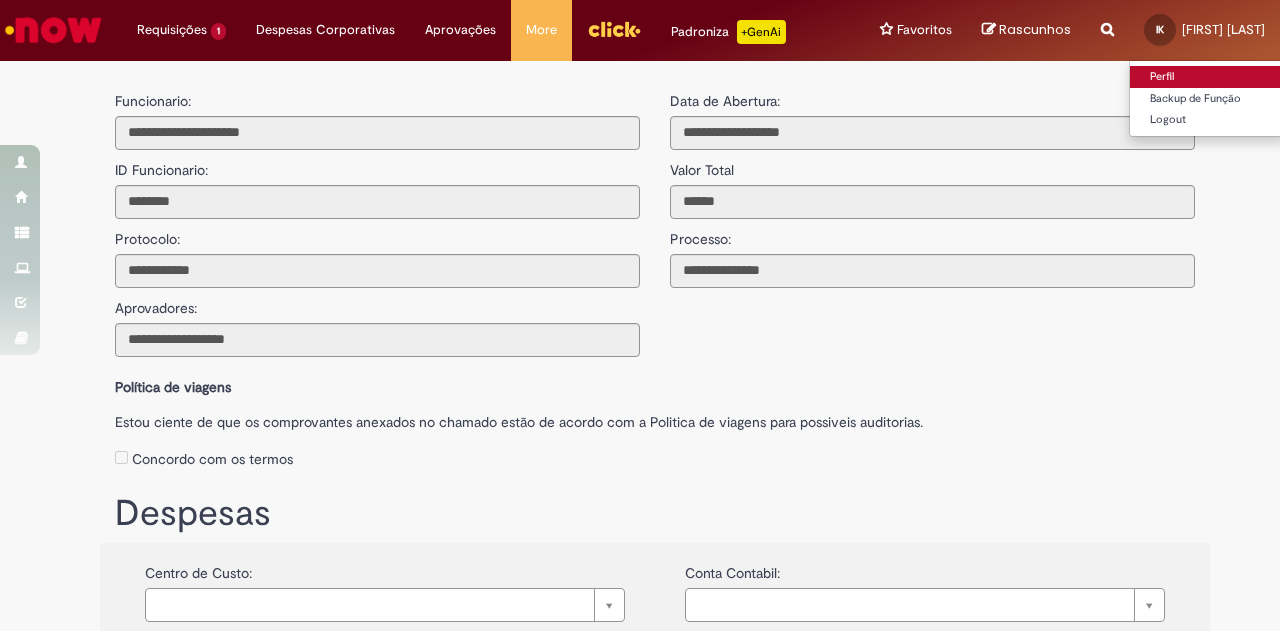 click on "Perfil" at bounding box center (1209, 77) 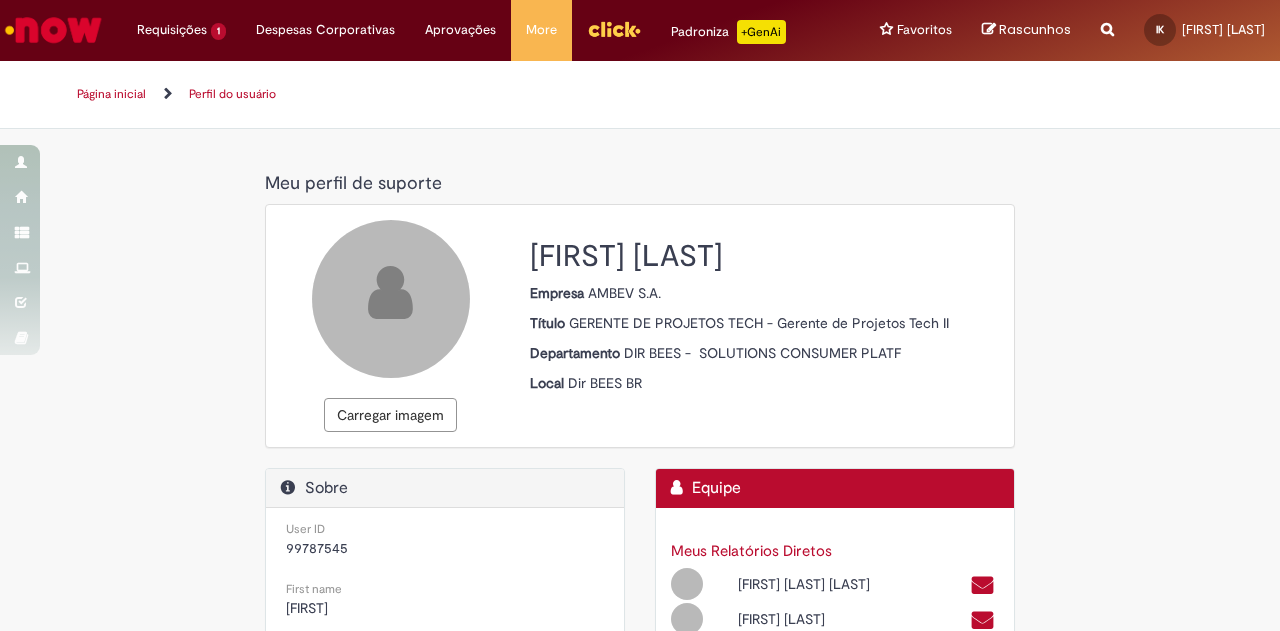 select on "**********" 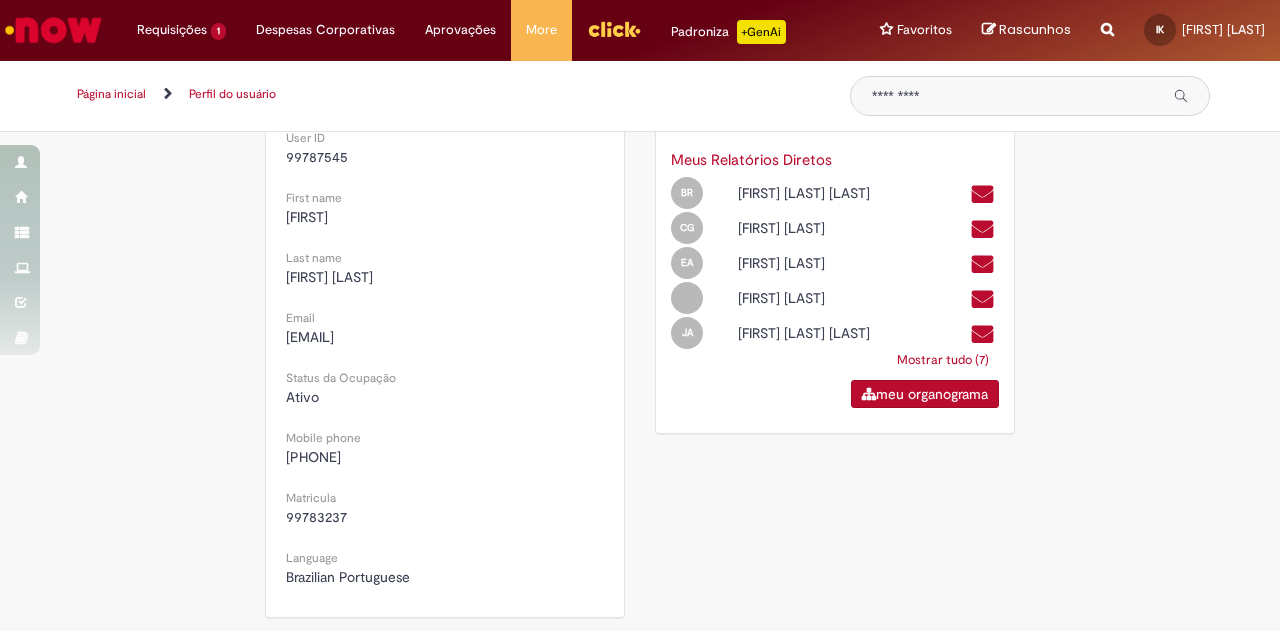 scroll, scrollTop: 394, scrollLeft: 0, axis: vertical 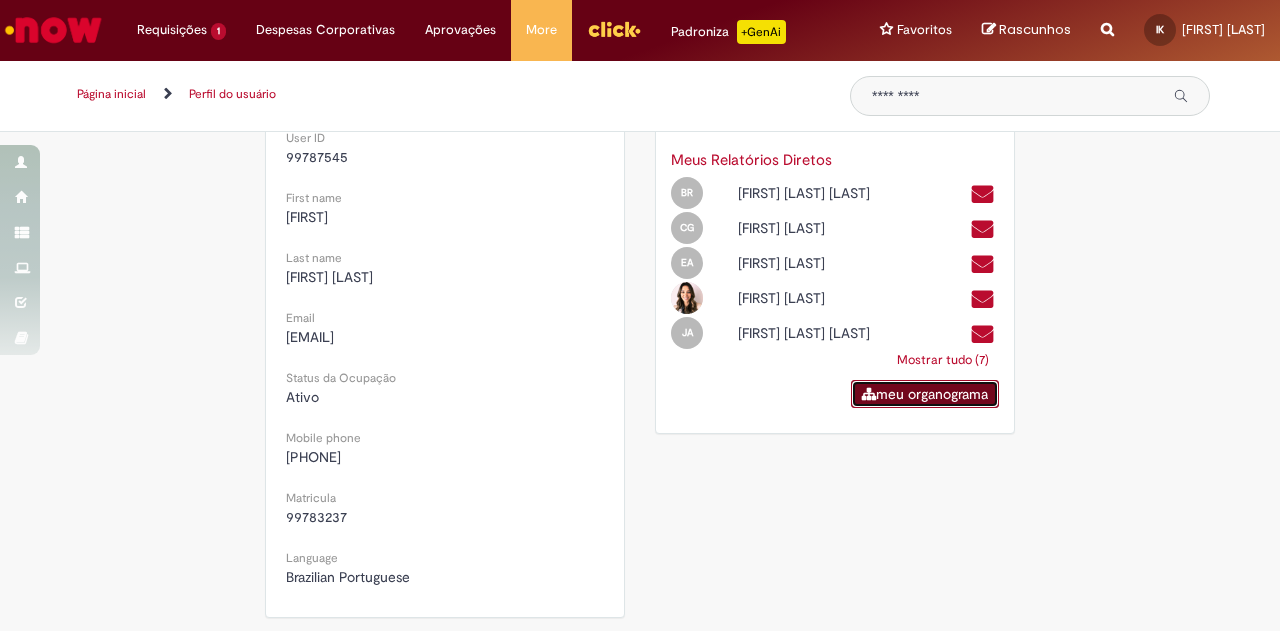 click on "meu organograma" at bounding box center [925, 394] 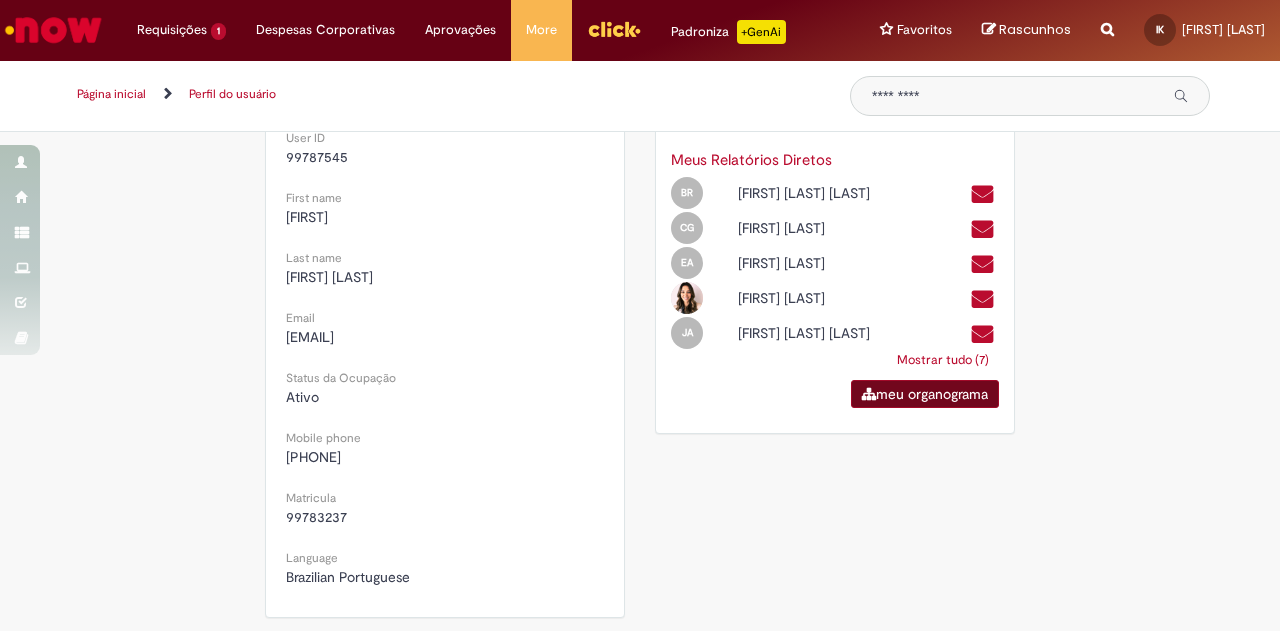 scroll, scrollTop: 0, scrollLeft: 0, axis: both 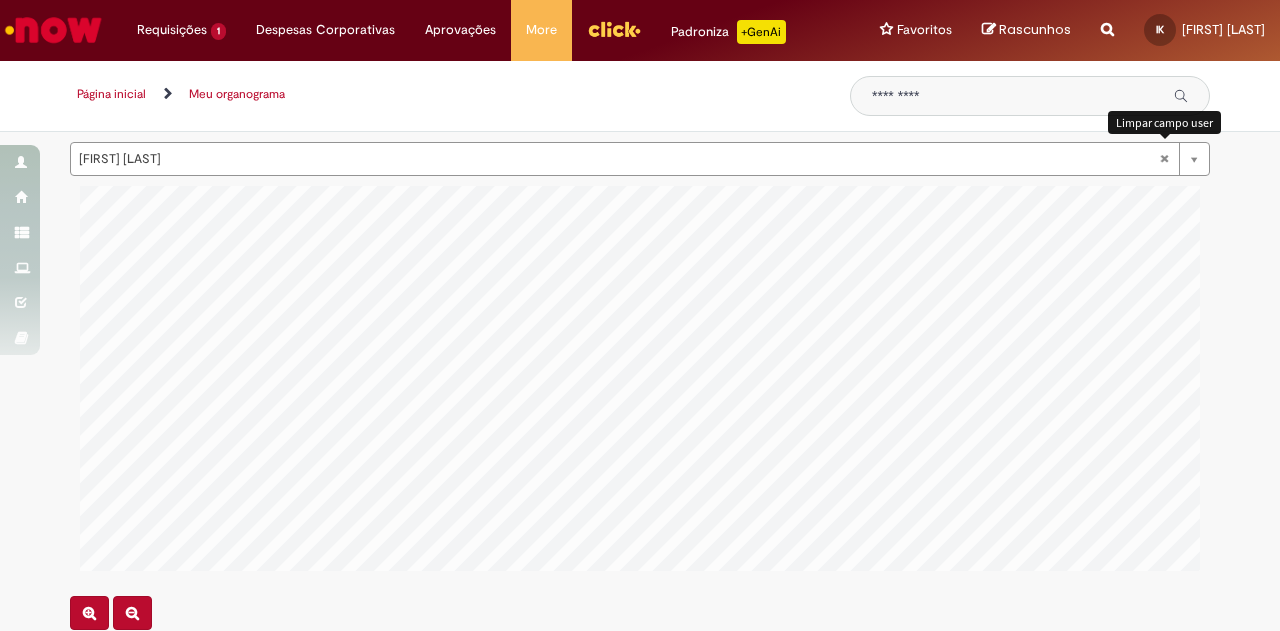 type 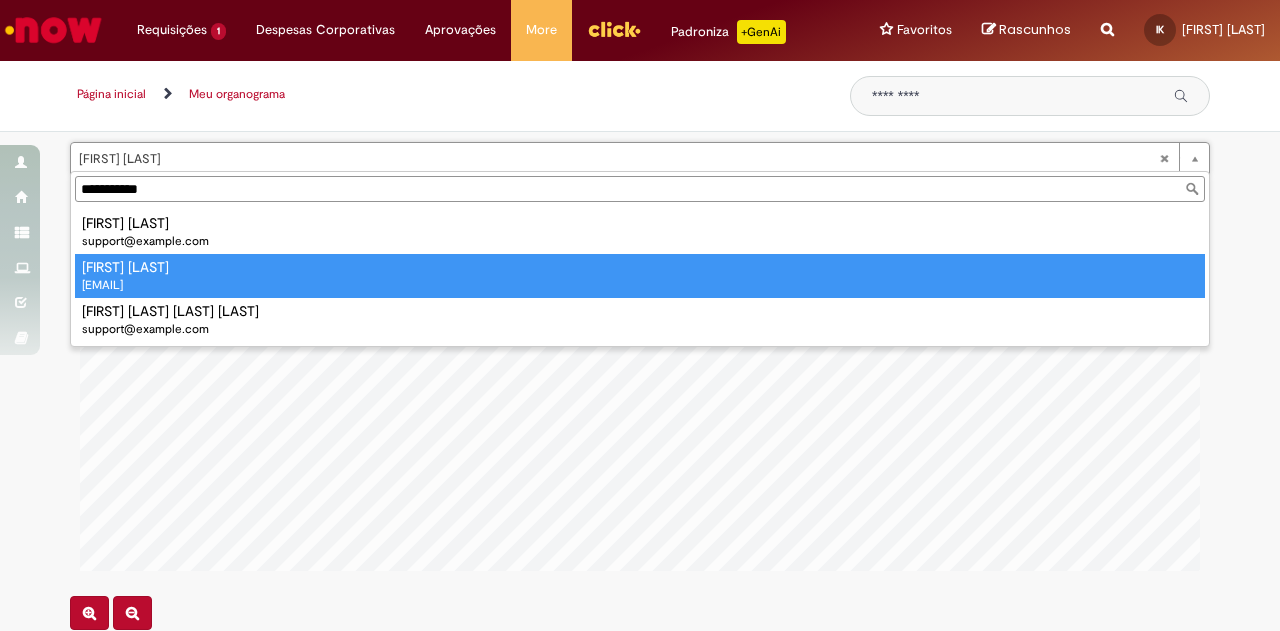 type on "**********" 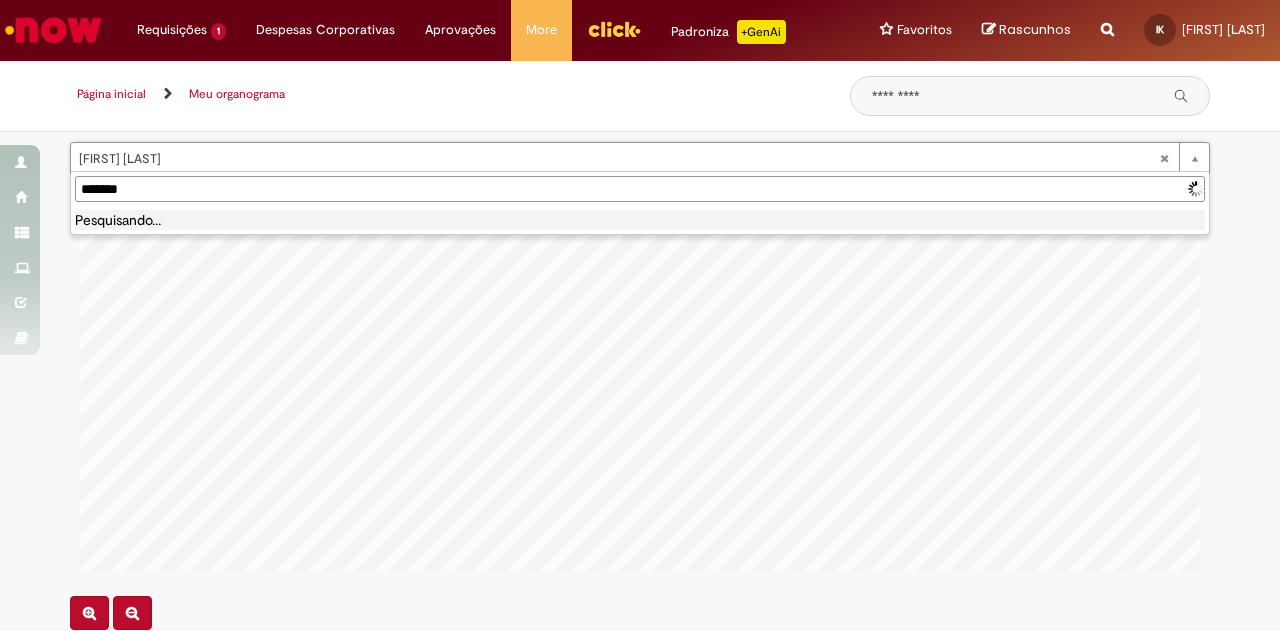 type on "******" 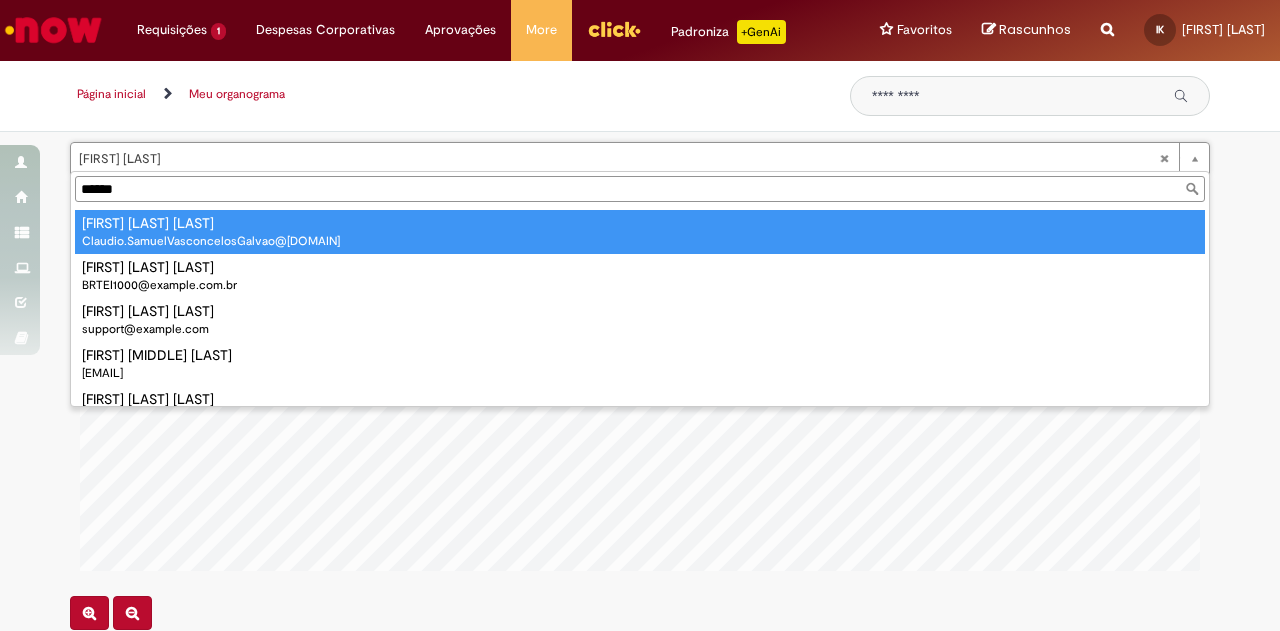 drag, startPoint x: 170, startPoint y: 193, endPoint x: 0, endPoint y: 192, distance: 170.00294 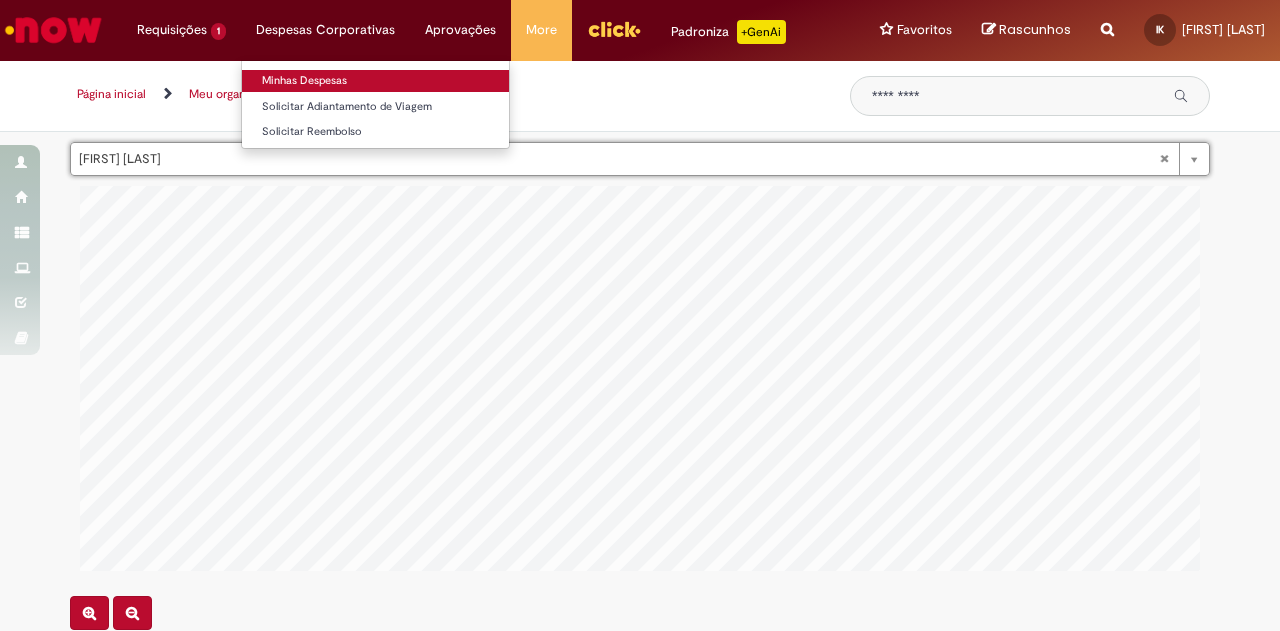 click on "Minhas Despesas" at bounding box center (375, 81) 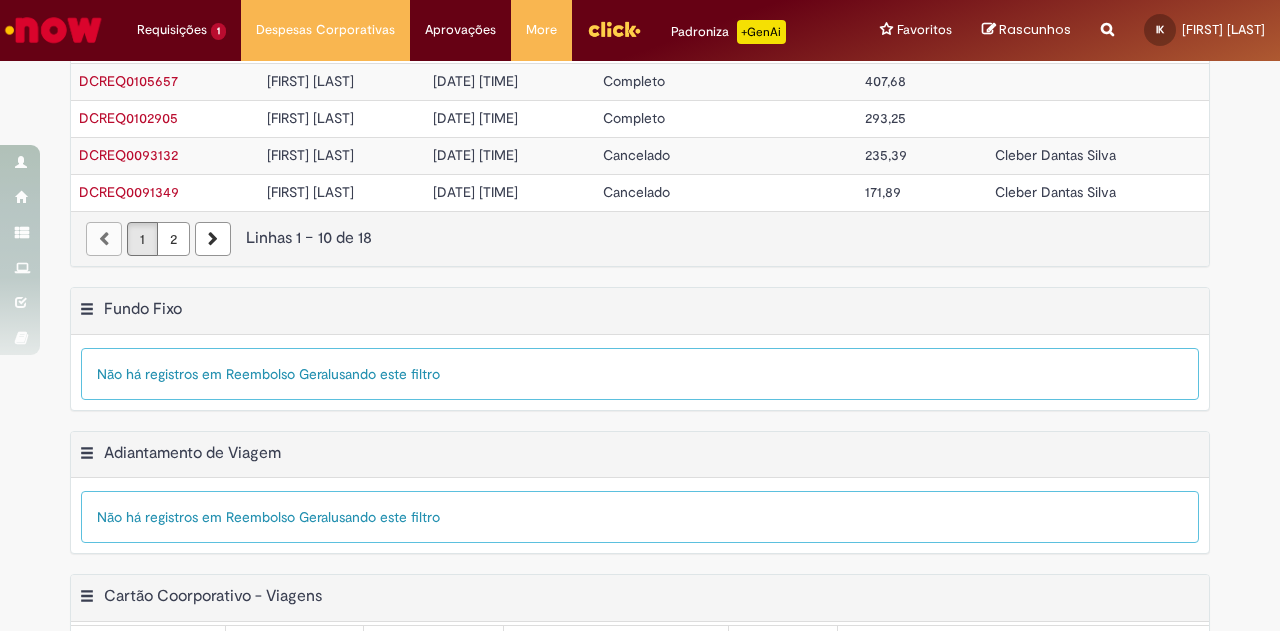 scroll, scrollTop: 60, scrollLeft: 0, axis: vertical 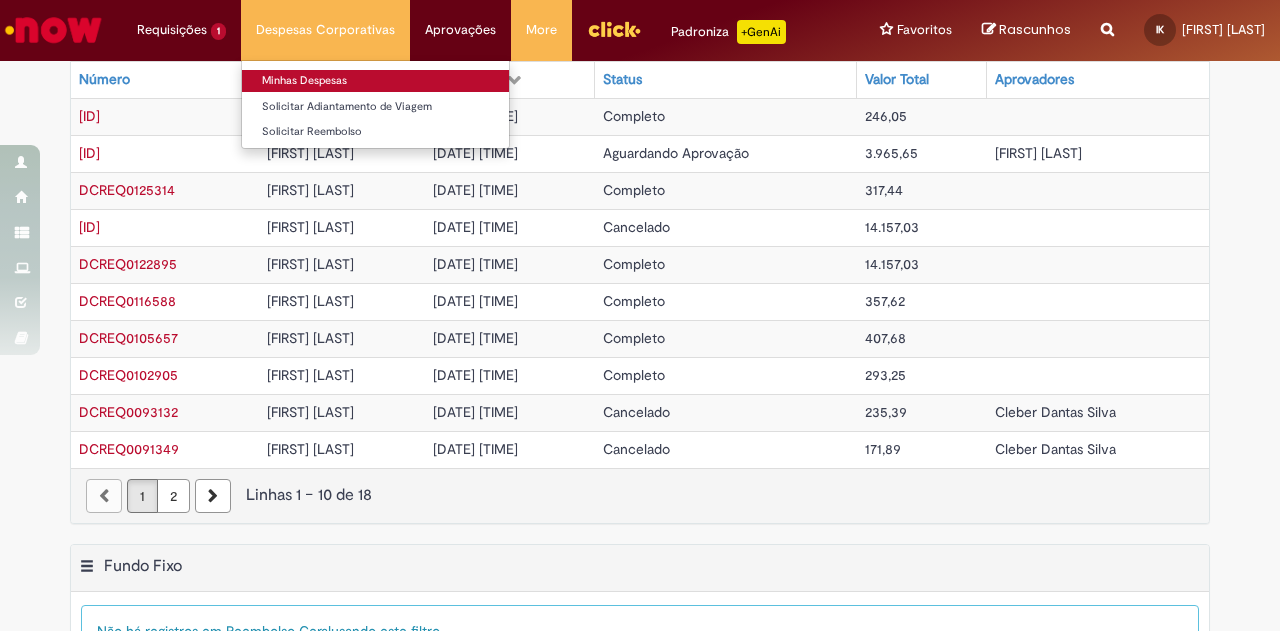 click on "Minhas Despesas" at bounding box center (375, 81) 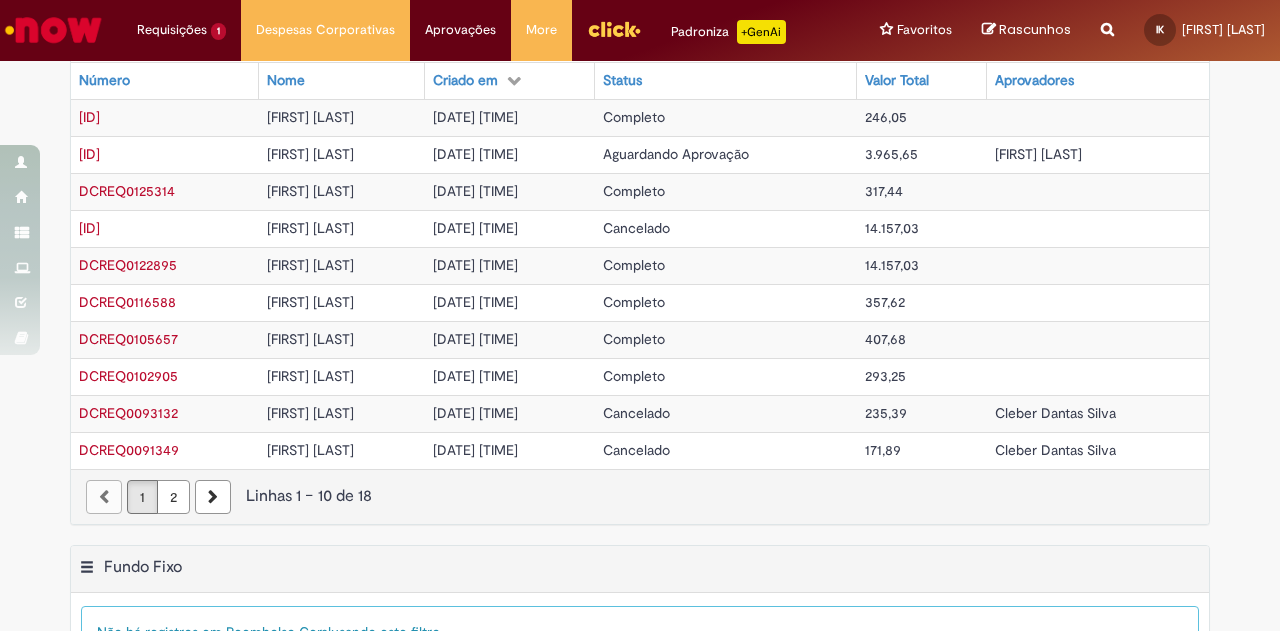scroll, scrollTop: 776, scrollLeft: 0, axis: vertical 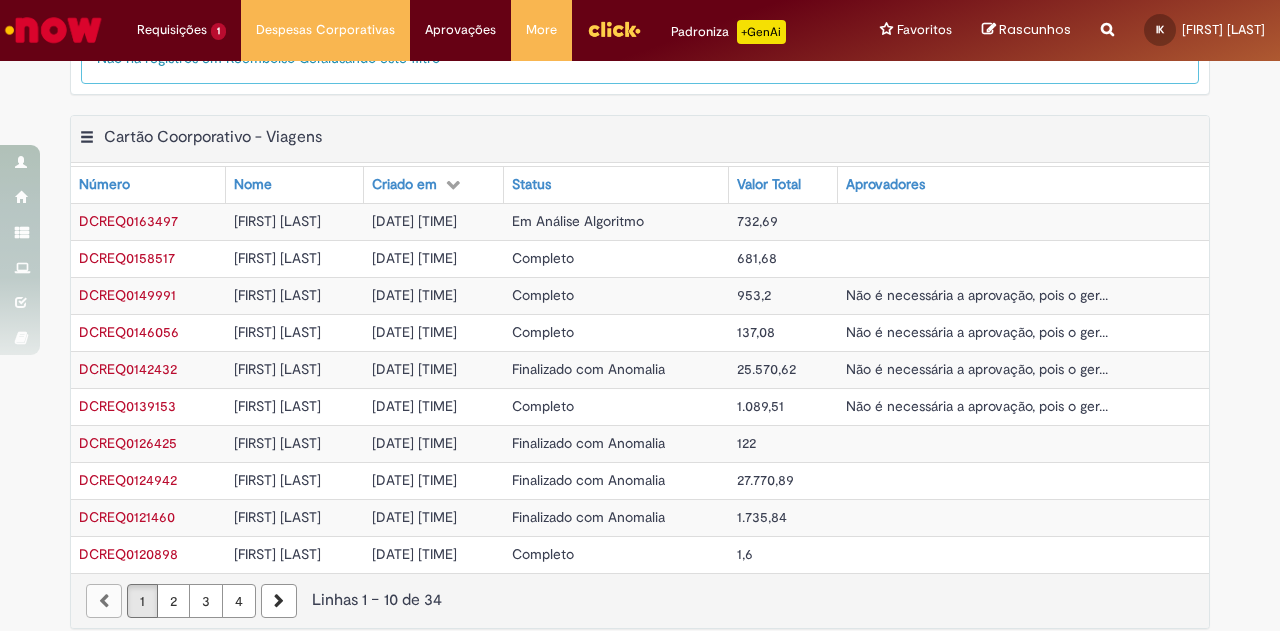 click on "2" at bounding box center [173, 601] 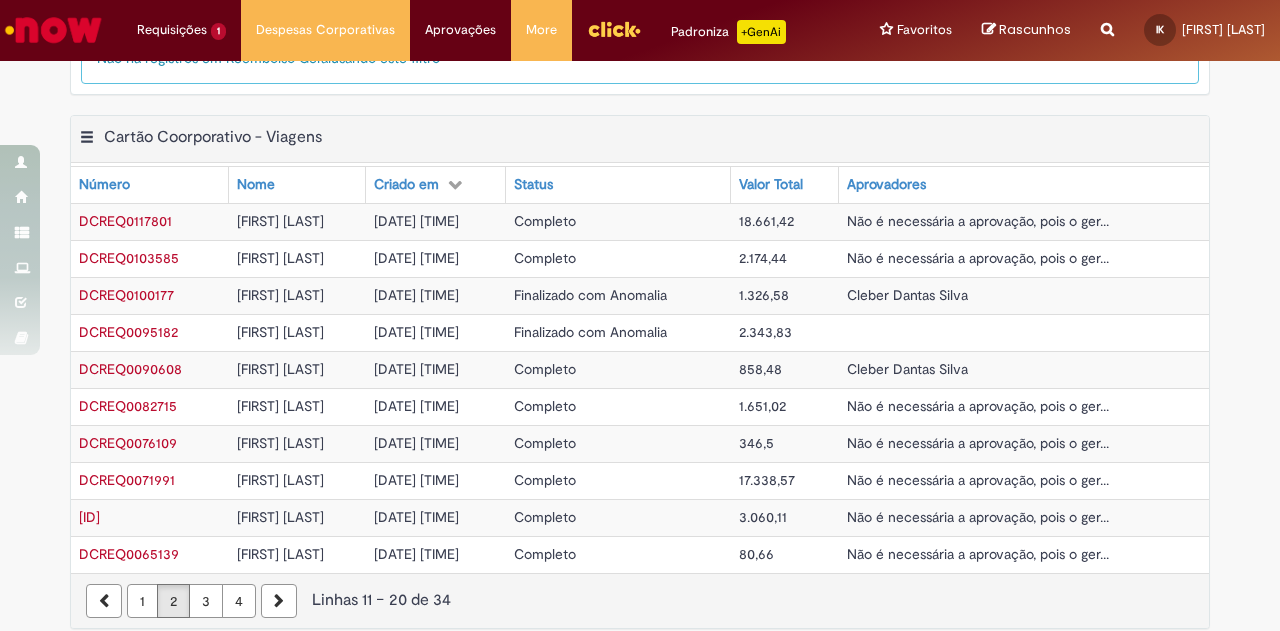 click on "3" at bounding box center (206, 601) 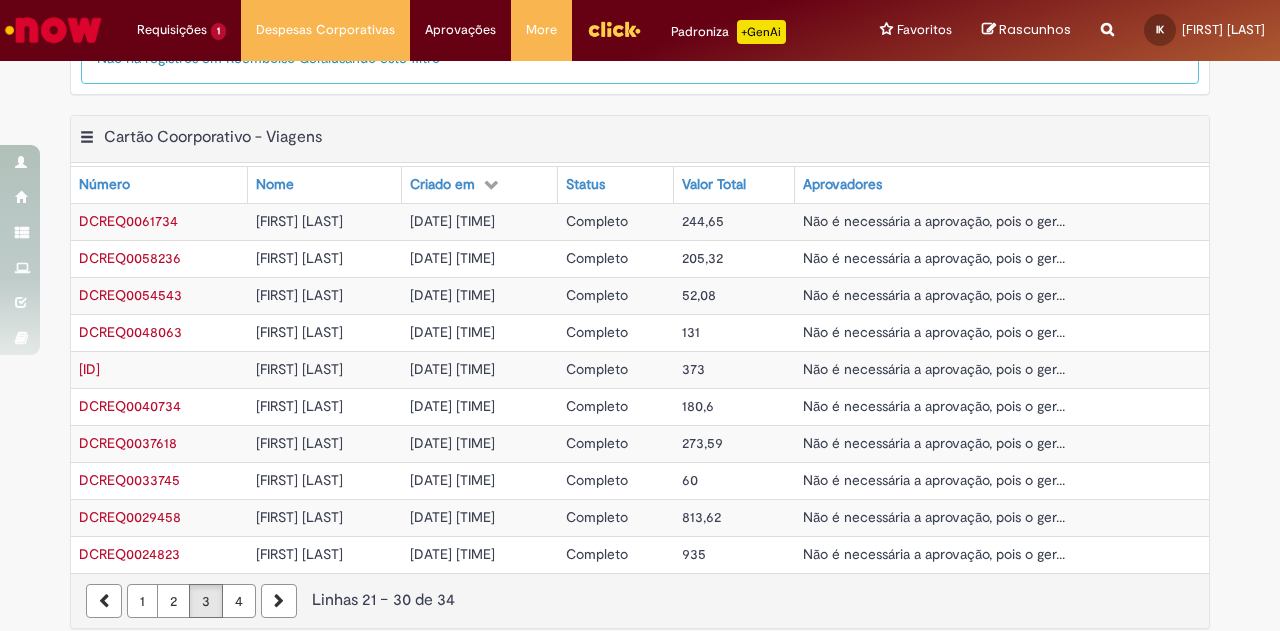 click on "2" at bounding box center [173, 601] 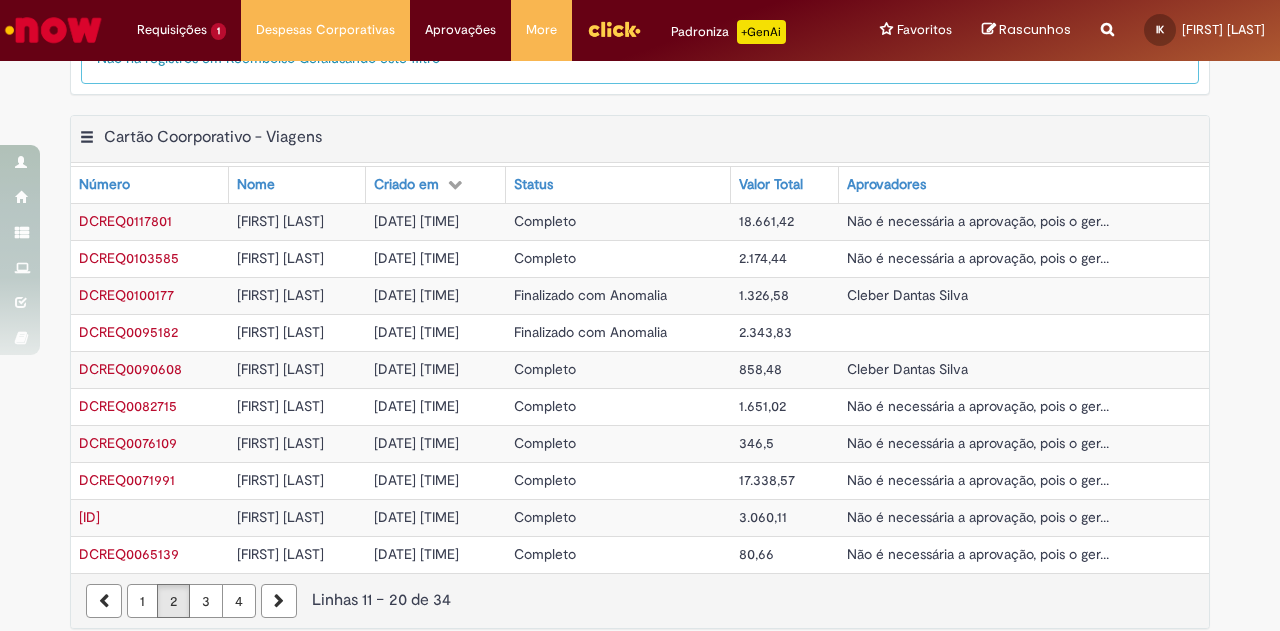 click on "1" at bounding box center (142, 601) 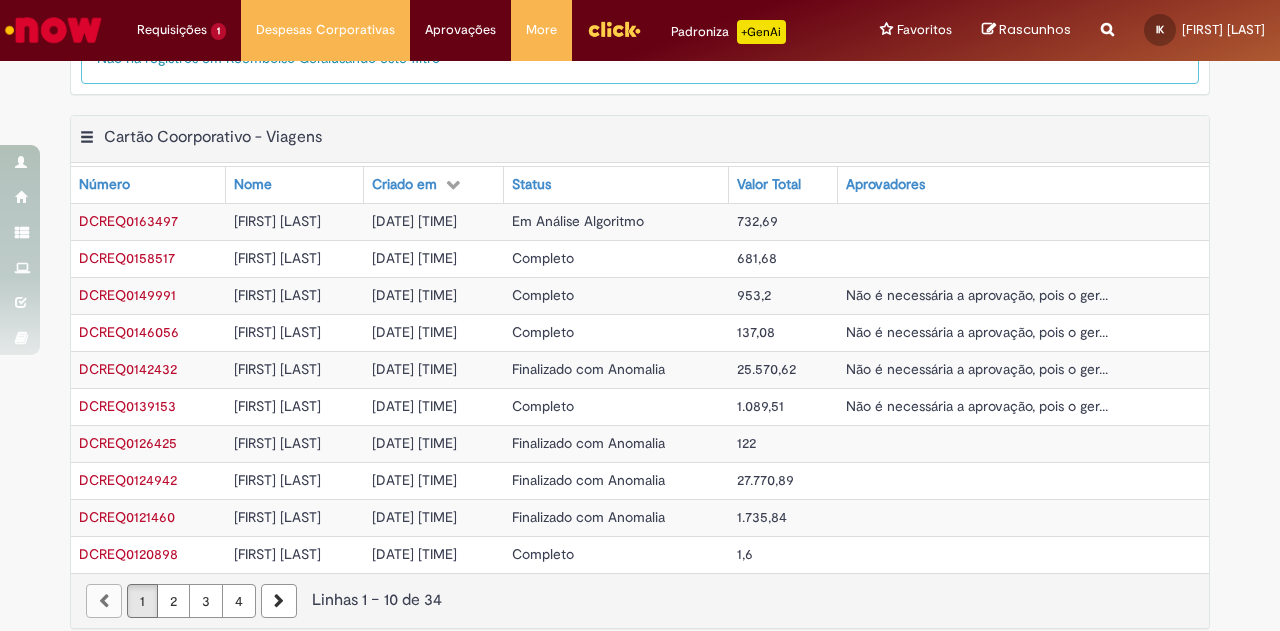 click on "2" at bounding box center (173, 601) 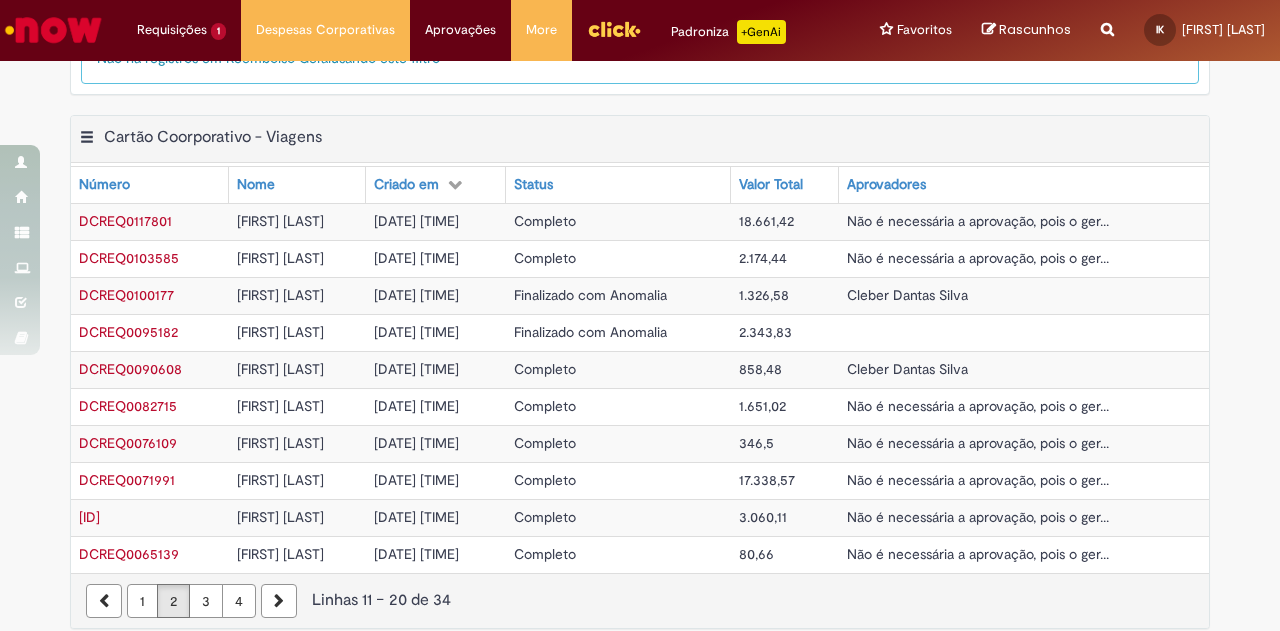 click on "1" at bounding box center (142, 601) 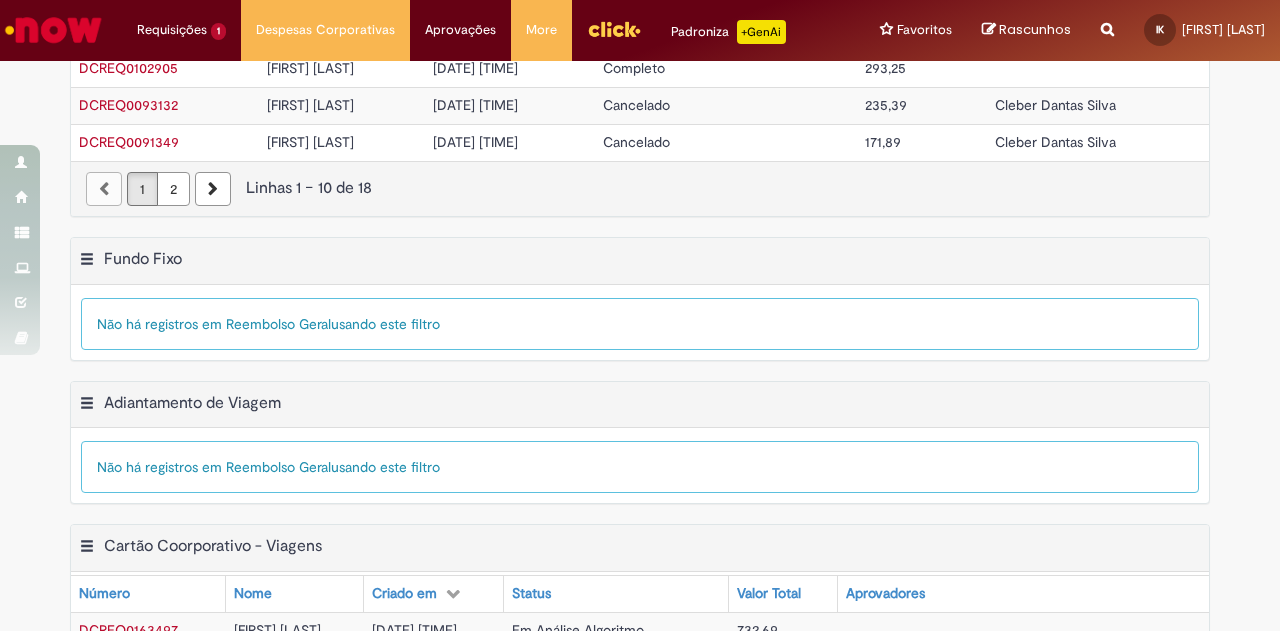 scroll, scrollTop: 0, scrollLeft: 0, axis: both 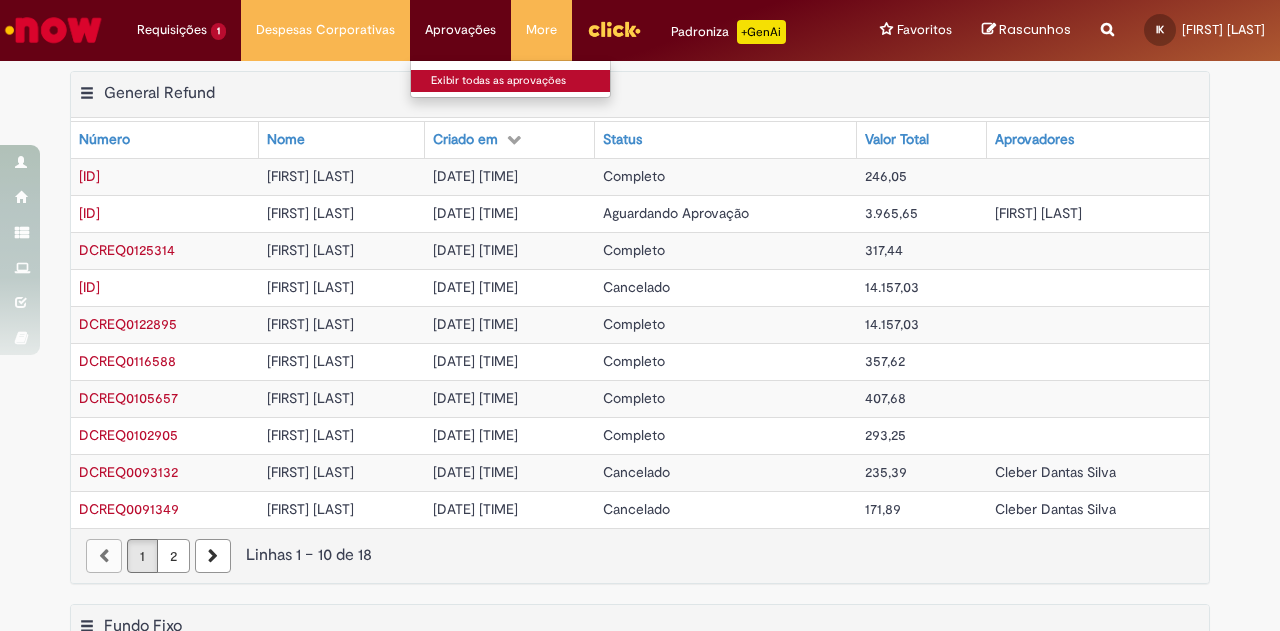 click on "Exibir todas as aprovações" at bounding box center (521, 81) 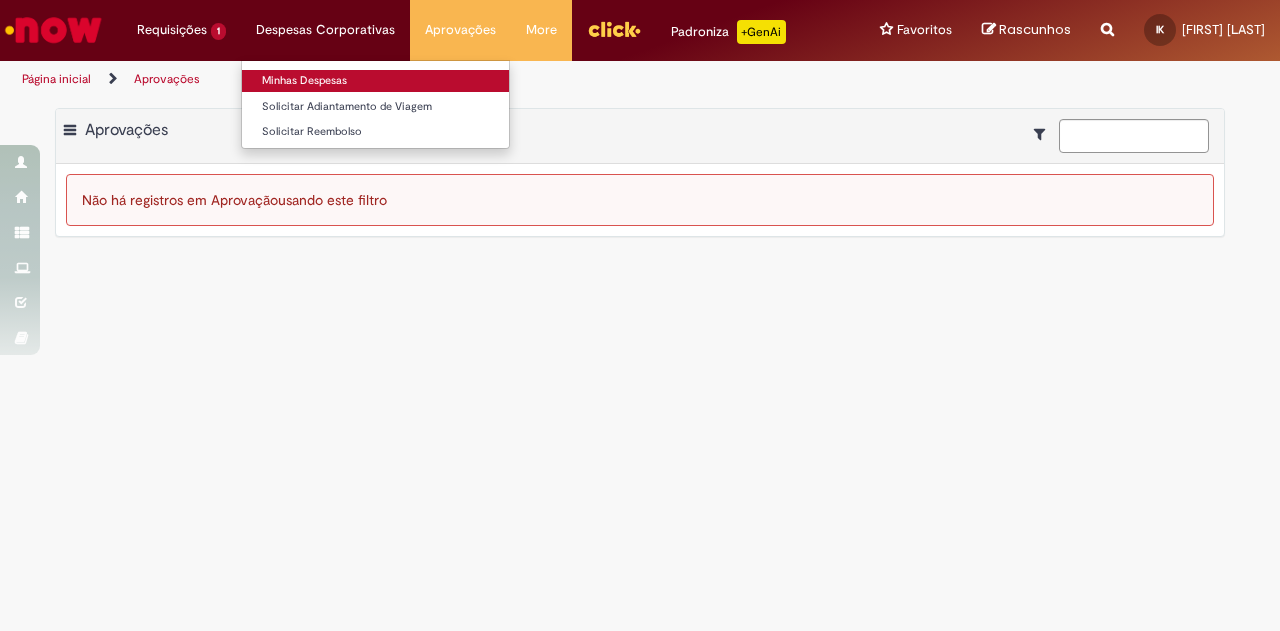 click on "Minhas Despesas" at bounding box center (375, 81) 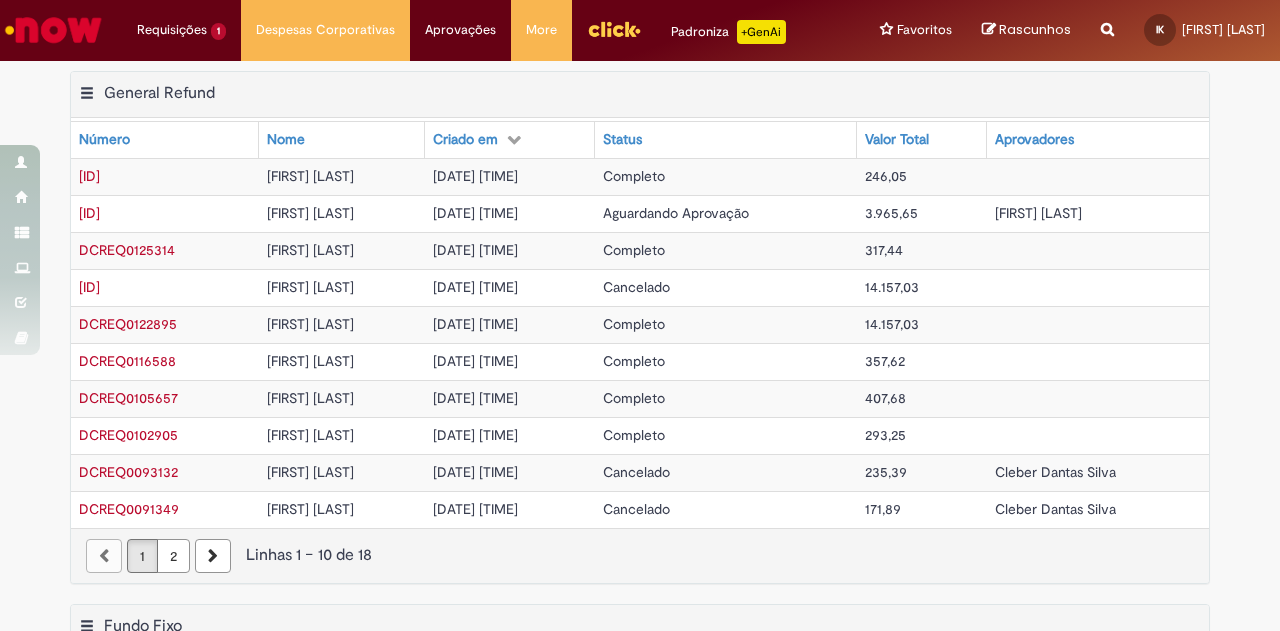 click on "2" at bounding box center [173, 556] 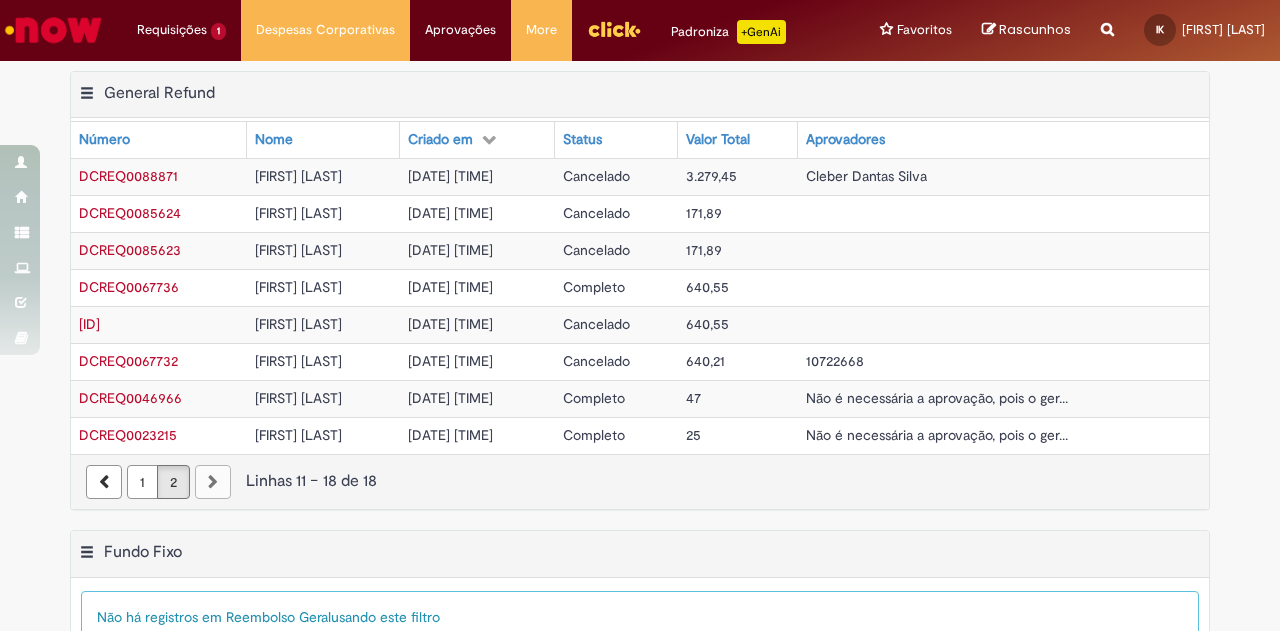 click on "1" at bounding box center [142, 482] 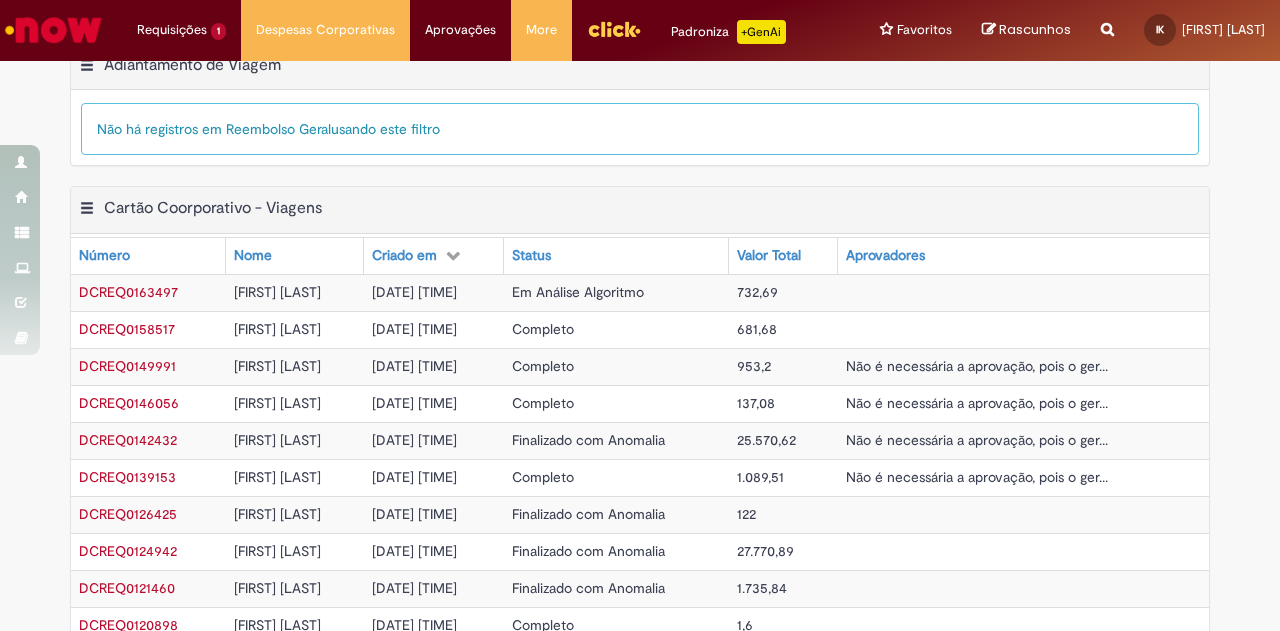 scroll, scrollTop: 776, scrollLeft: 0, axis: vertical 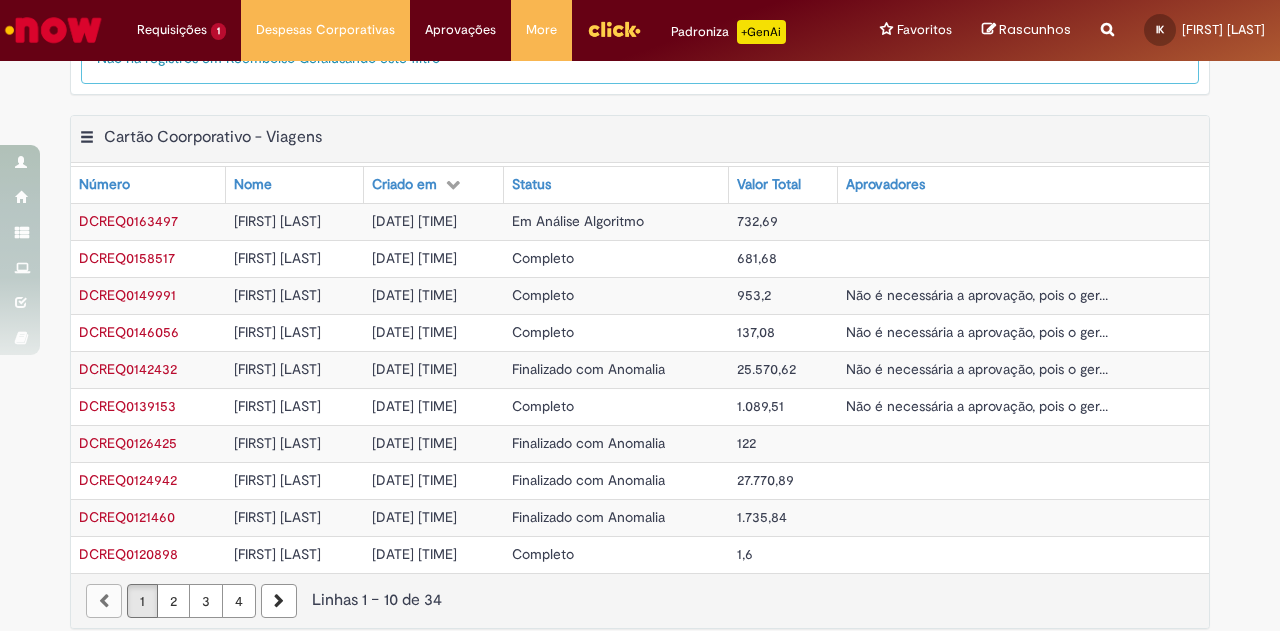 click on "4" at bounding box center (239, 601) 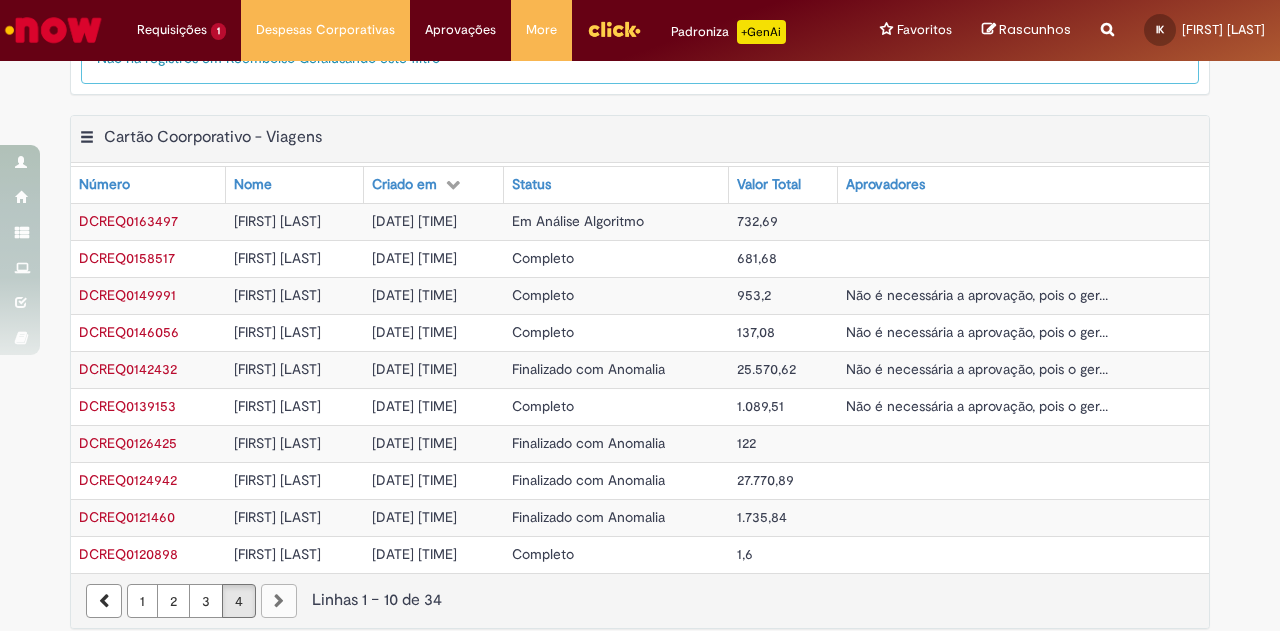 scroll, scrollTop: 556, scrollLeft: 0, axis: vertical 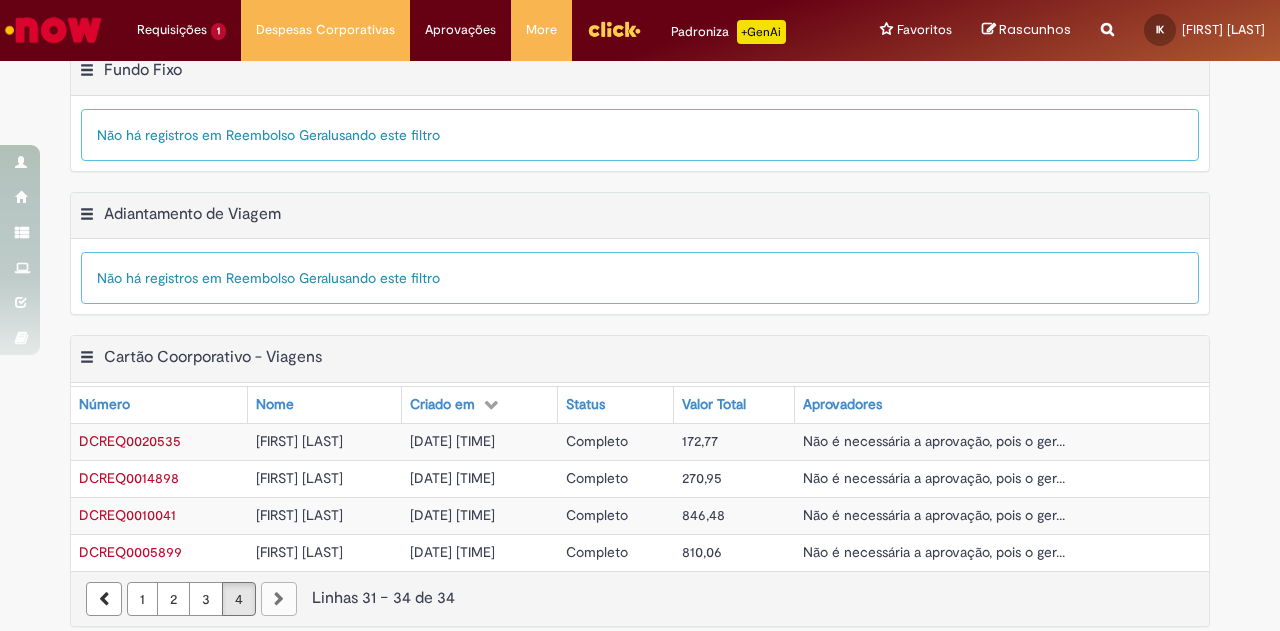 click on "3" at bounding box center (206, 599) 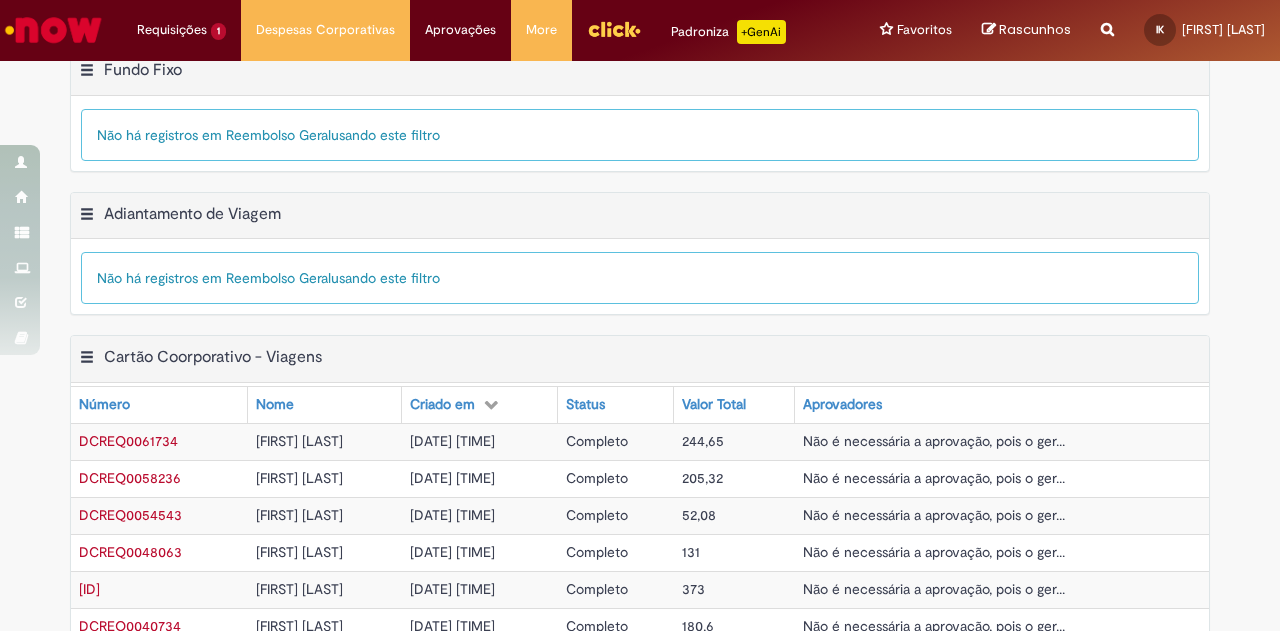 scroll, scrollTop: 776, scrollLeft: 0, axis: vertical 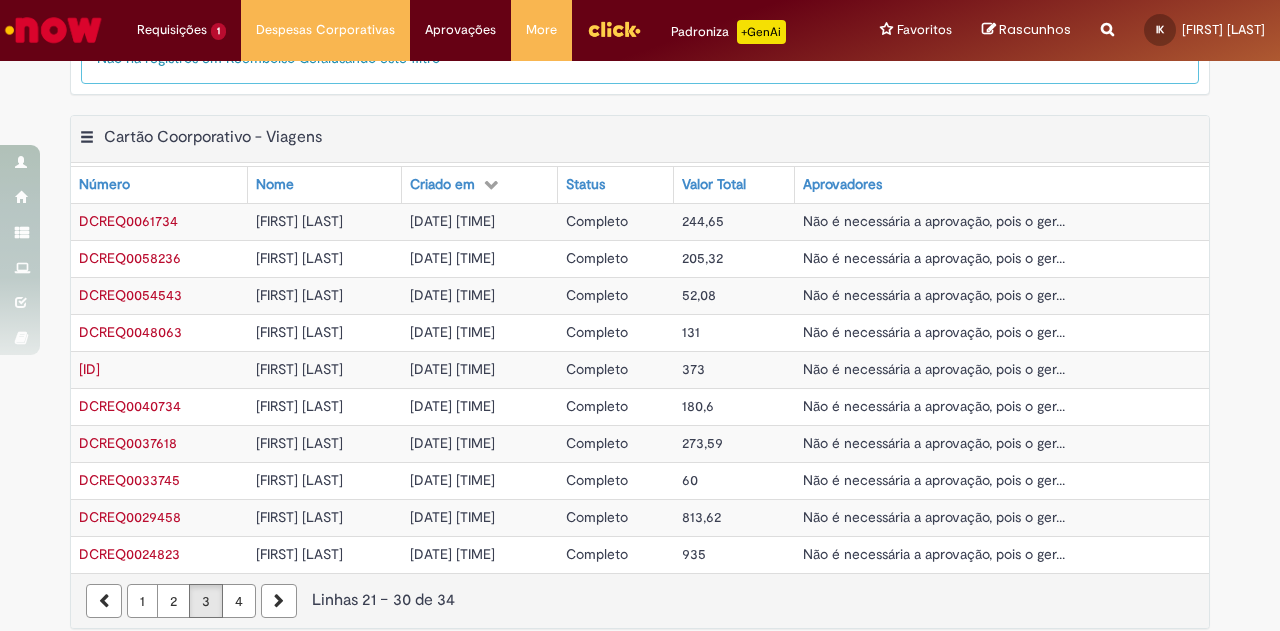 click on "2" at bounding box center (173, 601) 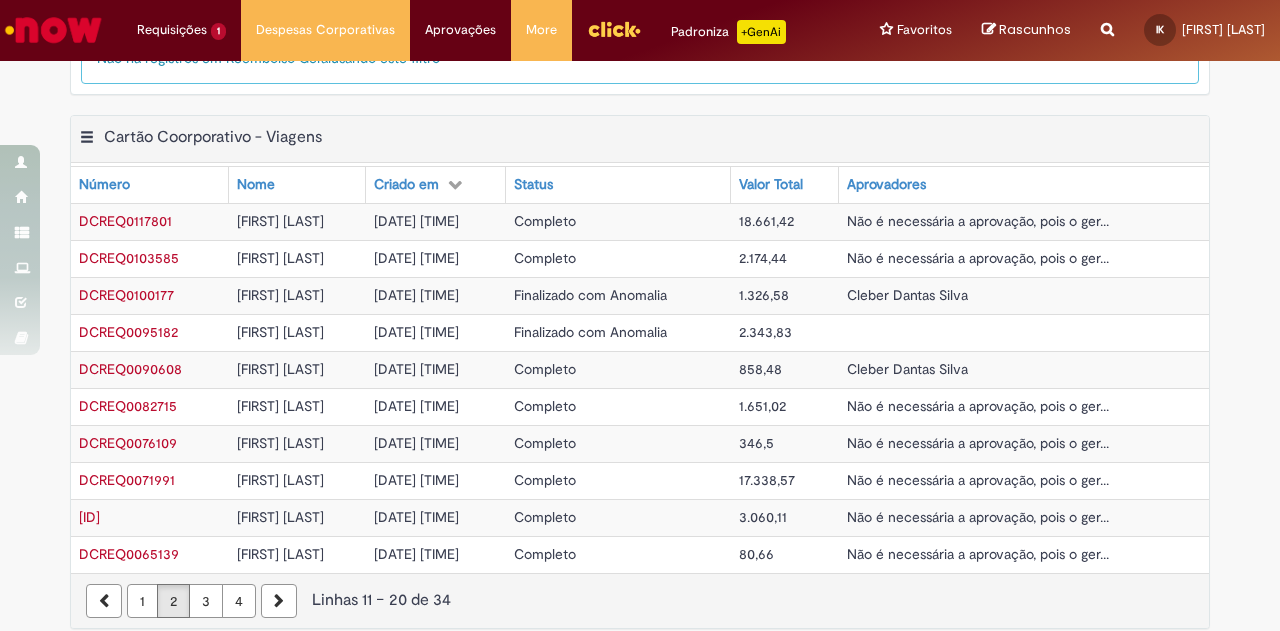 click on "1" at bounding box center [142, 601] 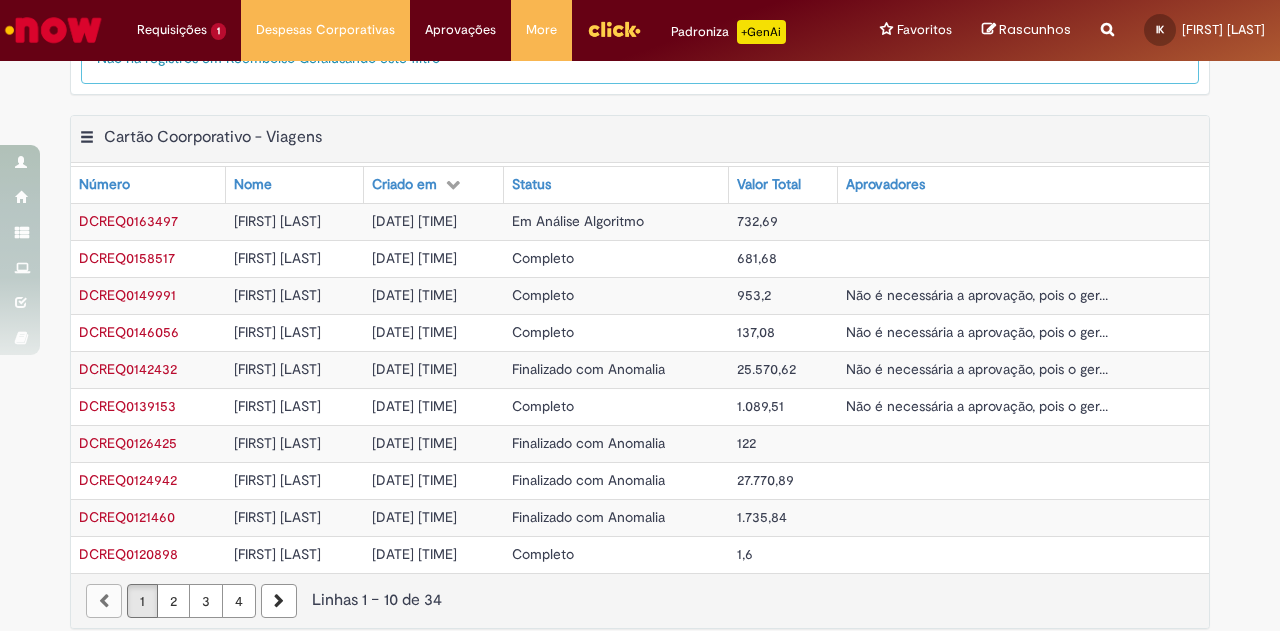 click on "2" at bounding box center (173, 601) 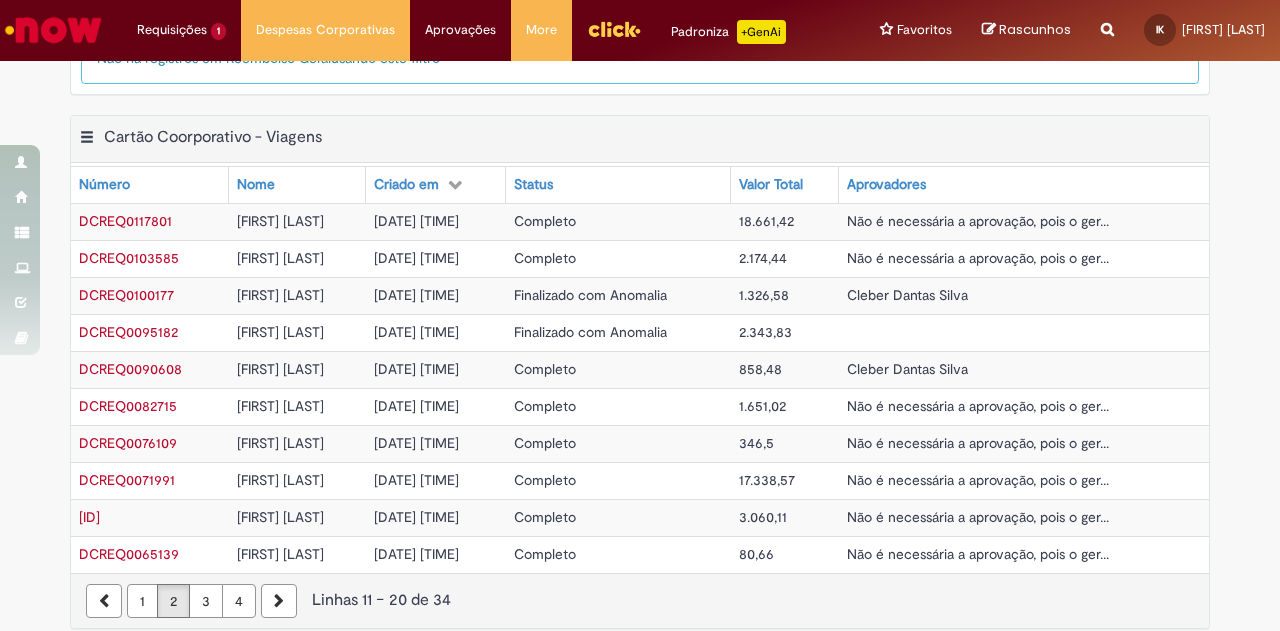 click on "3" at bounding box center [206, 601] 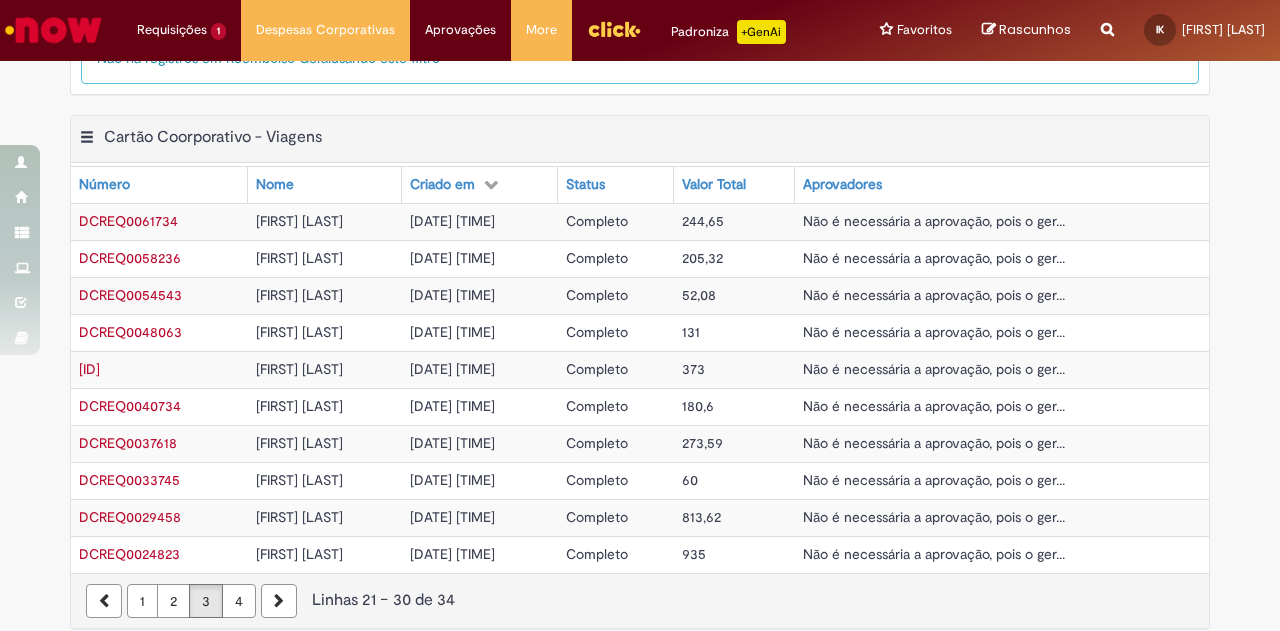 click on "2" at bounding box center (173, 601) 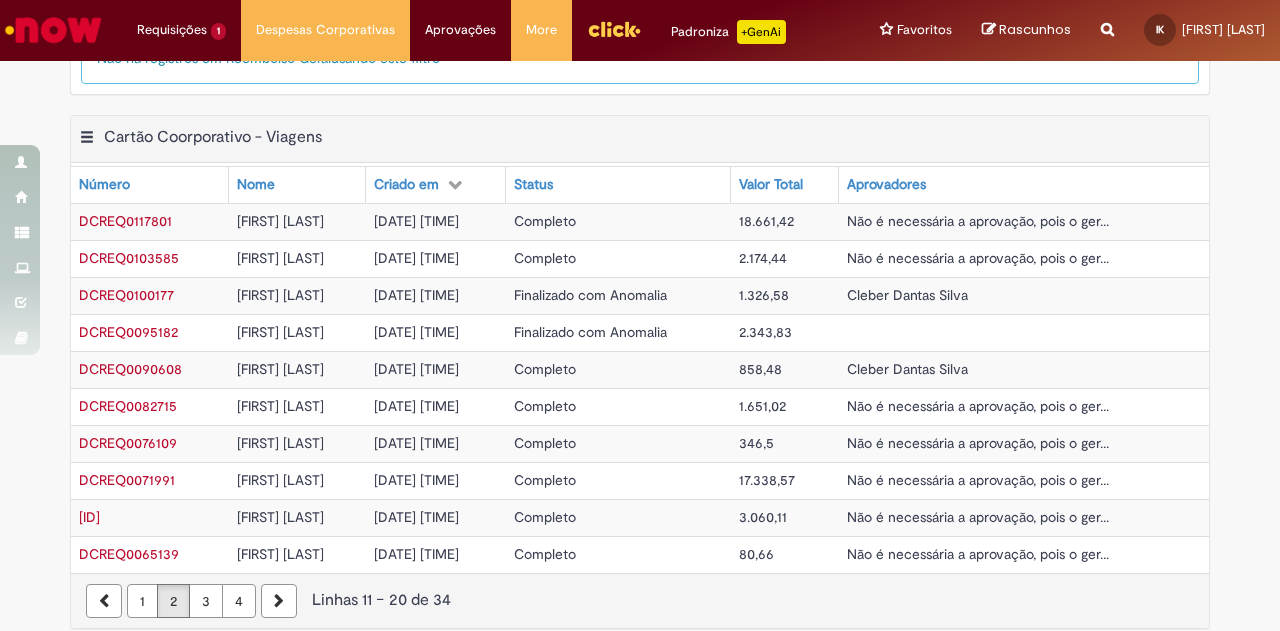 click on "2" at bounding box center (173, 601) 